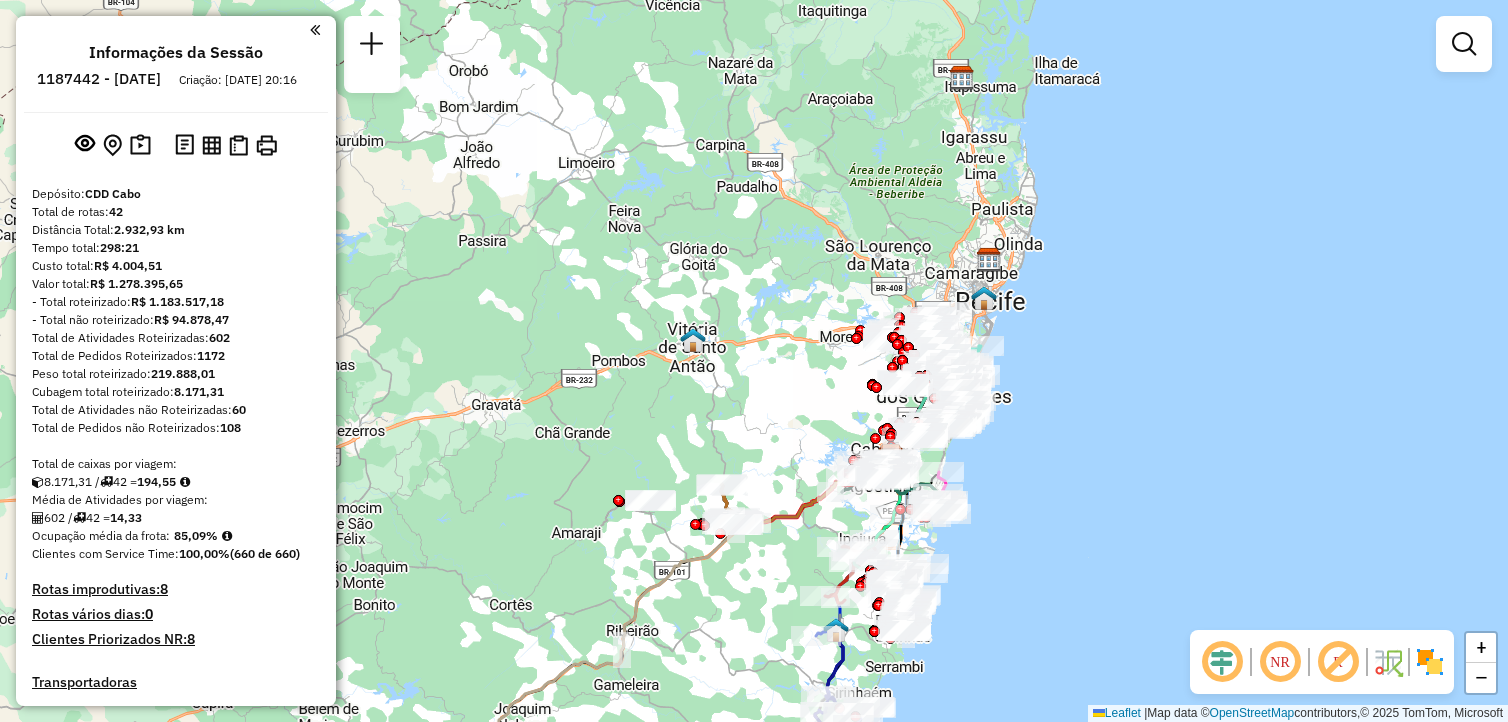scroll, scrollTop: 0, scrollLeft: 0, axis: both 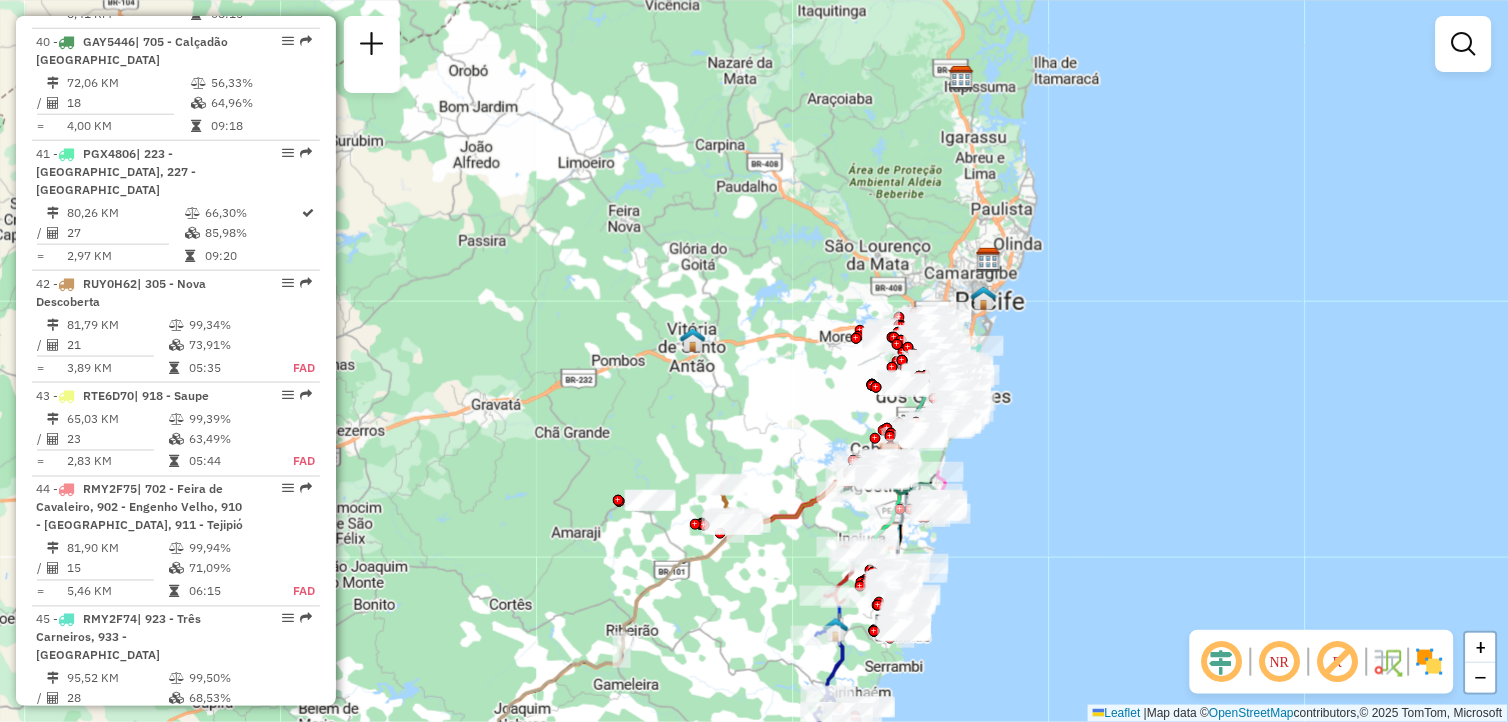 click on "FAD" at bounding box center [293, 368] 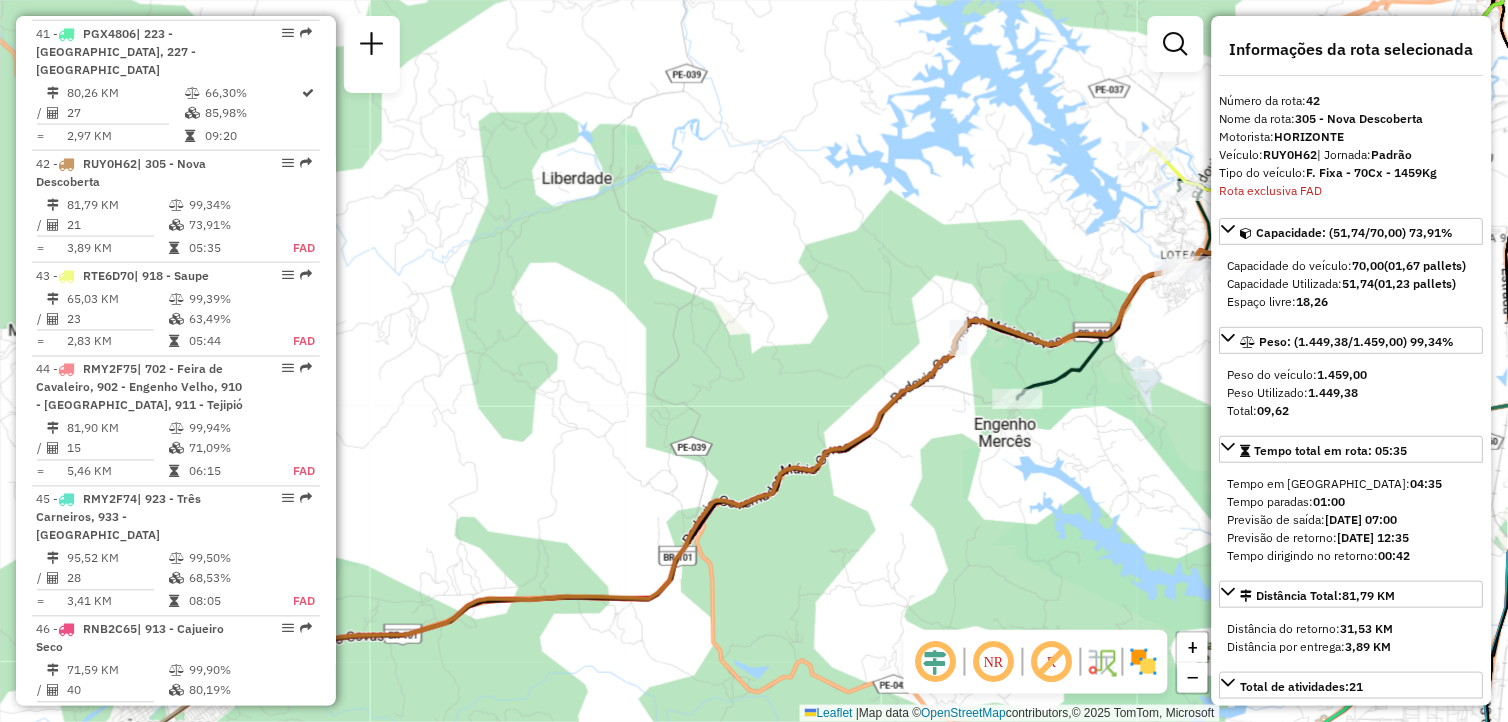 scroll, scrollTop: 3967, scrollLeft: 0, axis: vertical 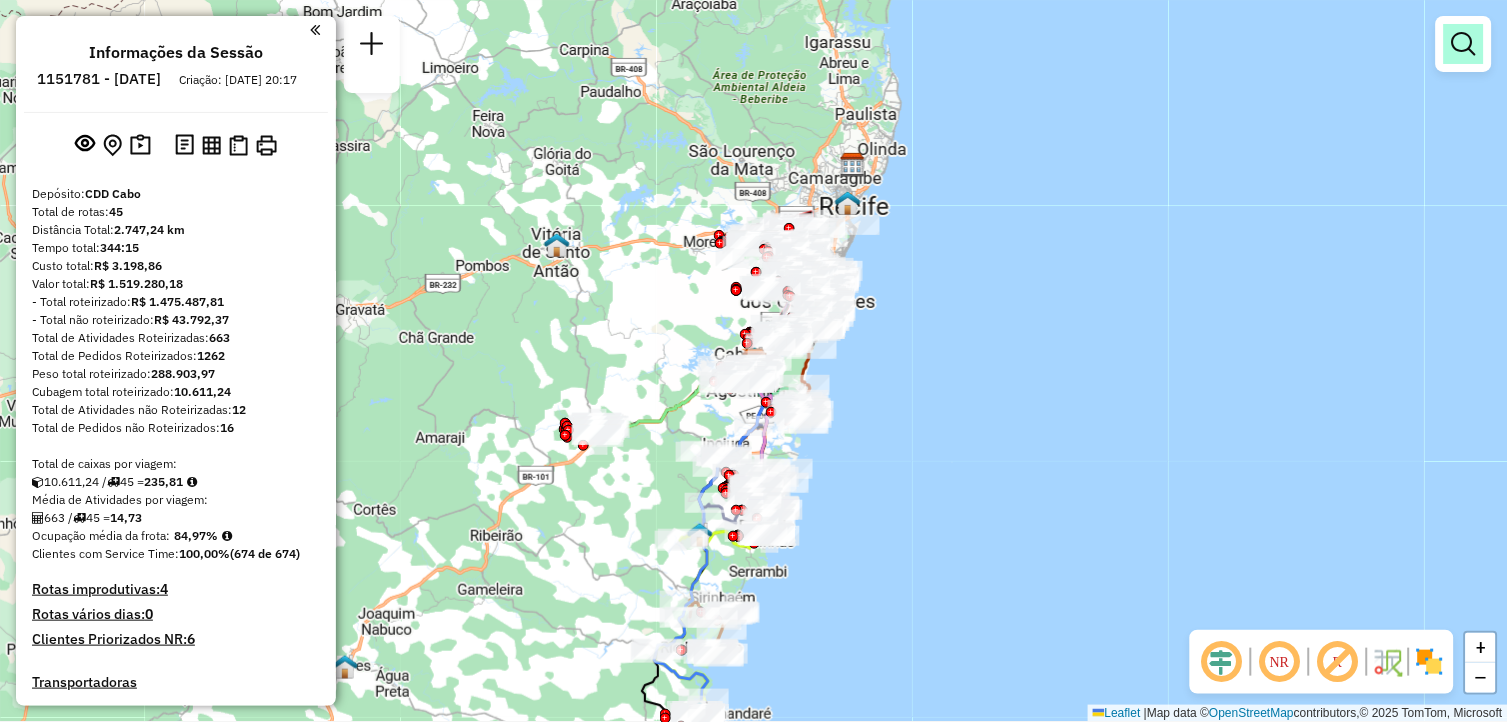 click at bounding box center [1464, 44] 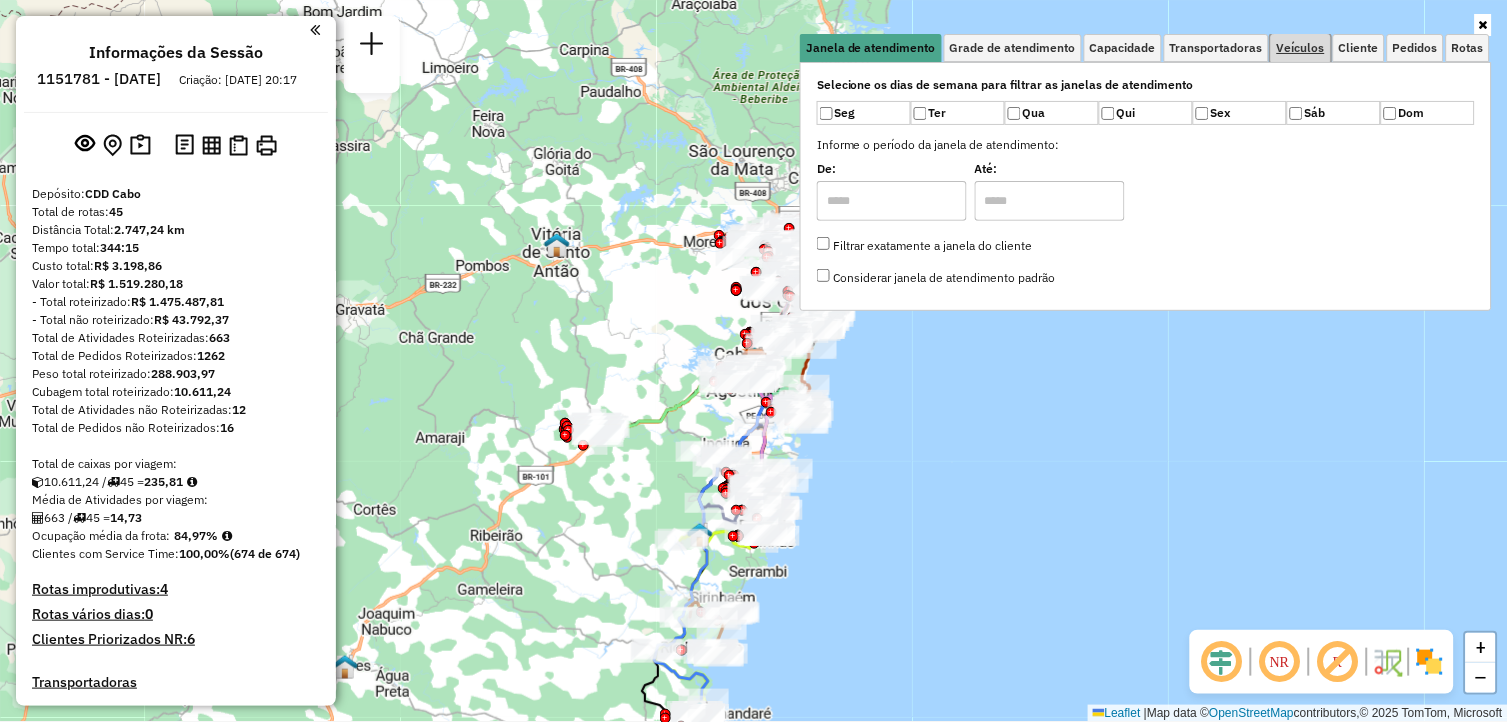 click on "Veículos" at bounding box center [1301, 48] 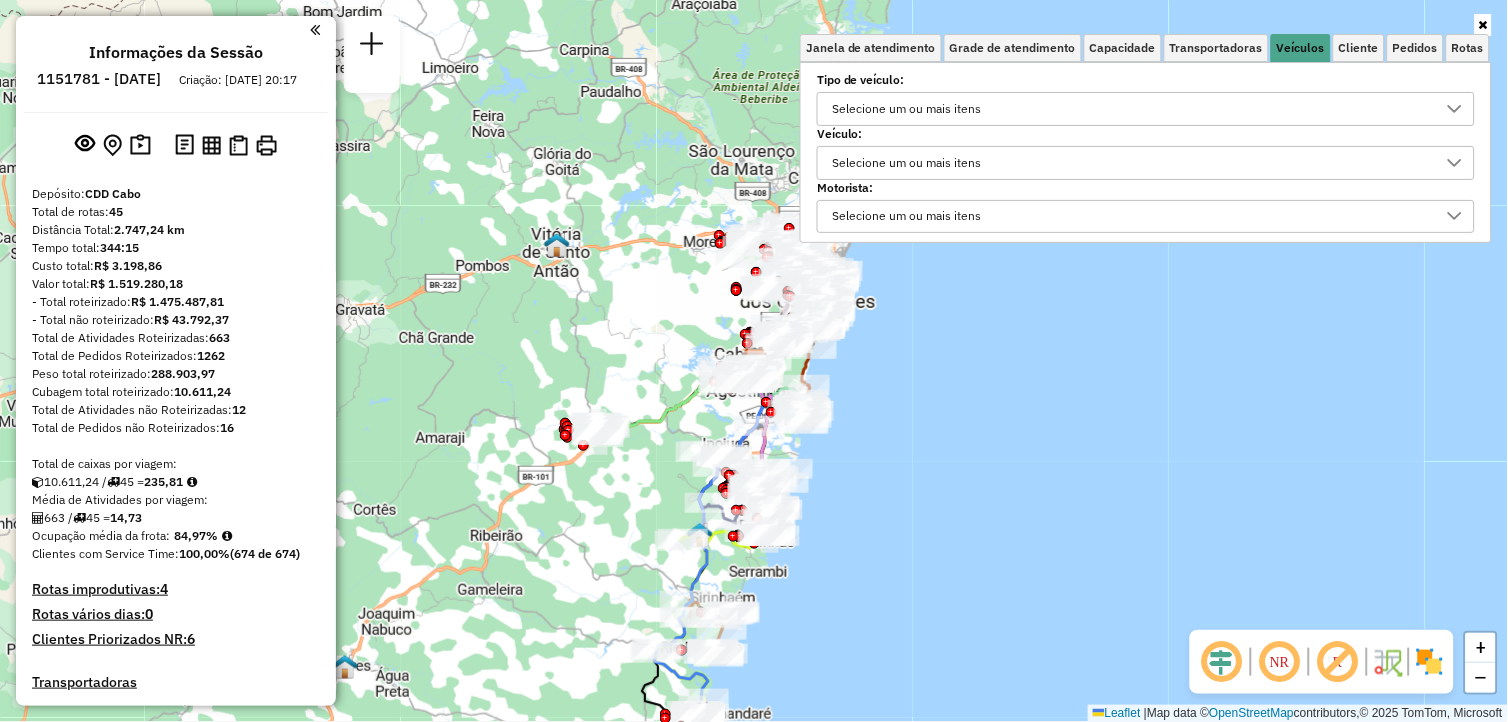 click on "Selecione um ou mais itens" at bounding box center (1131, 163) 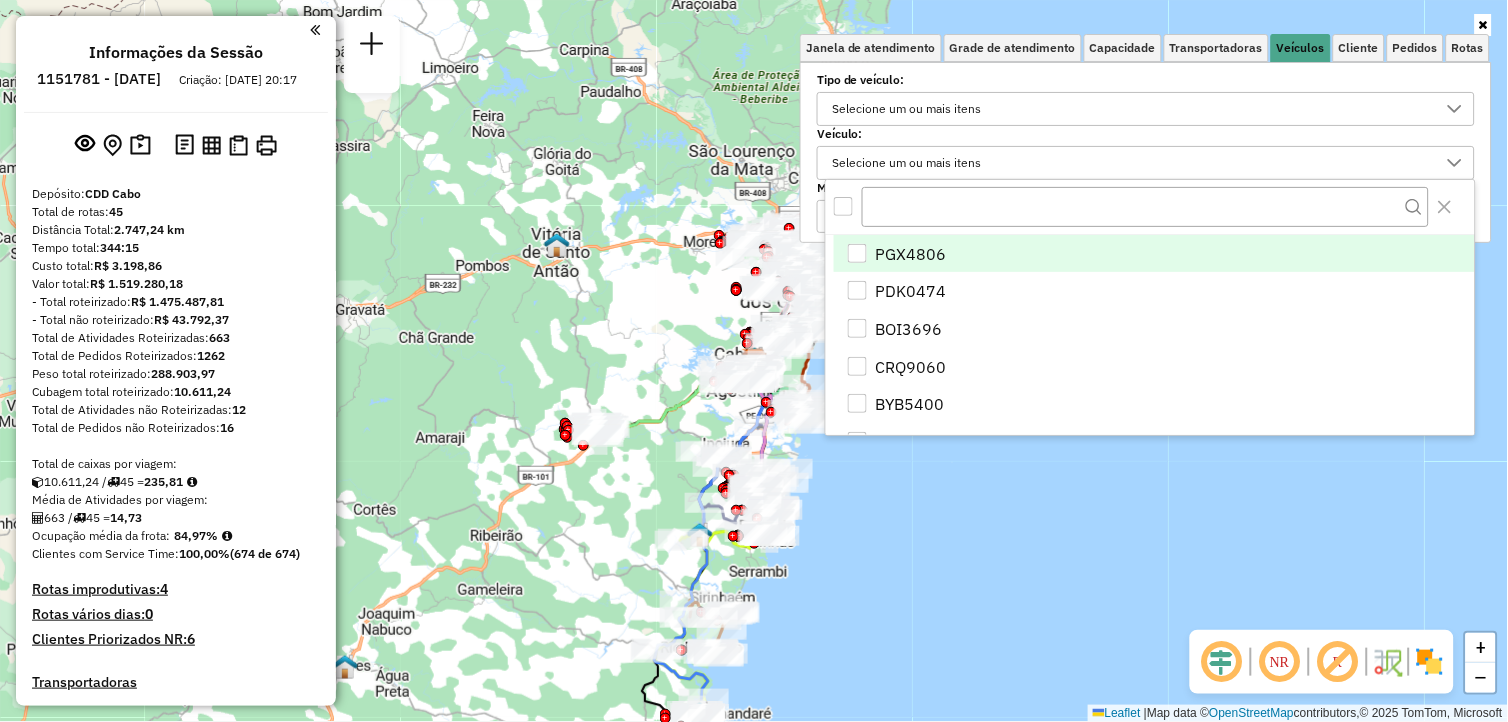 scroll, scrollTop: 11, scrollLeft: 67, axis: both 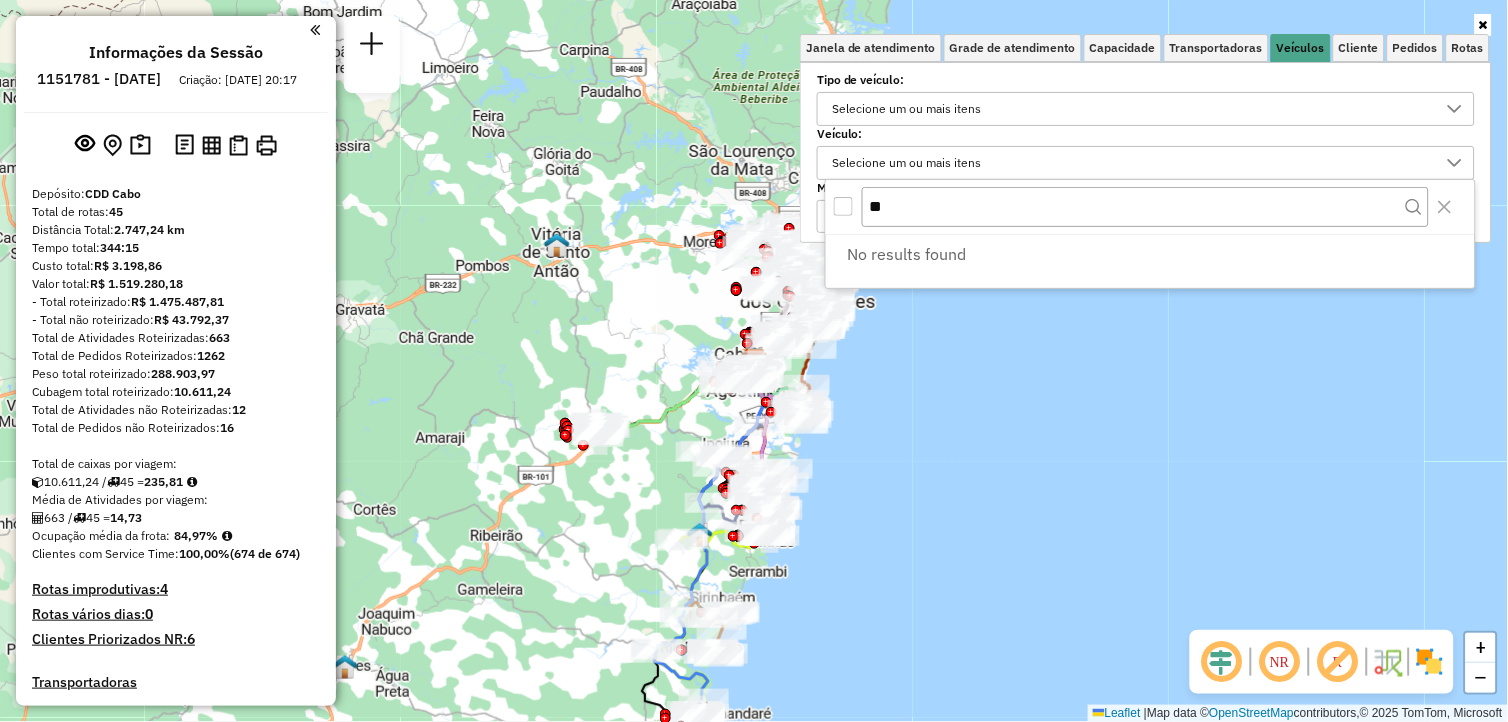 type on "*" 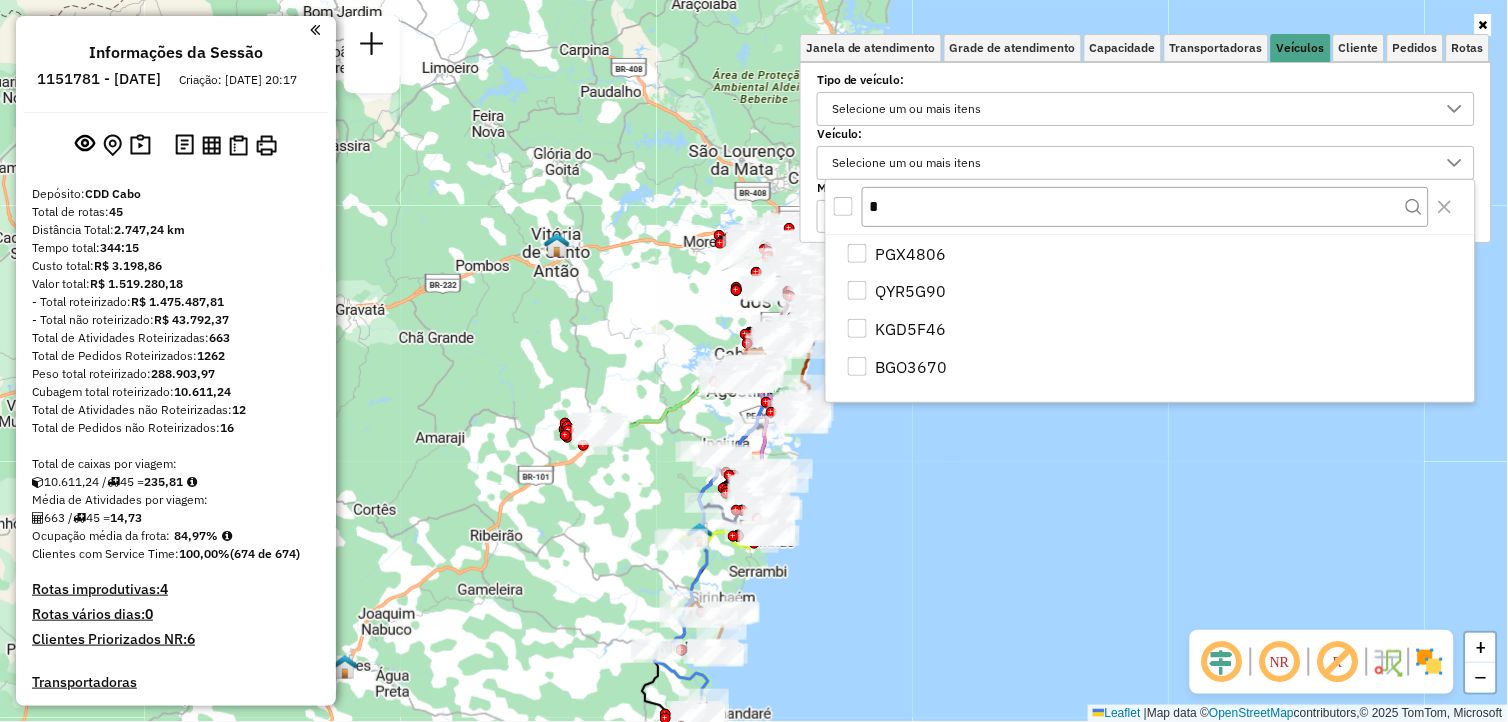 type 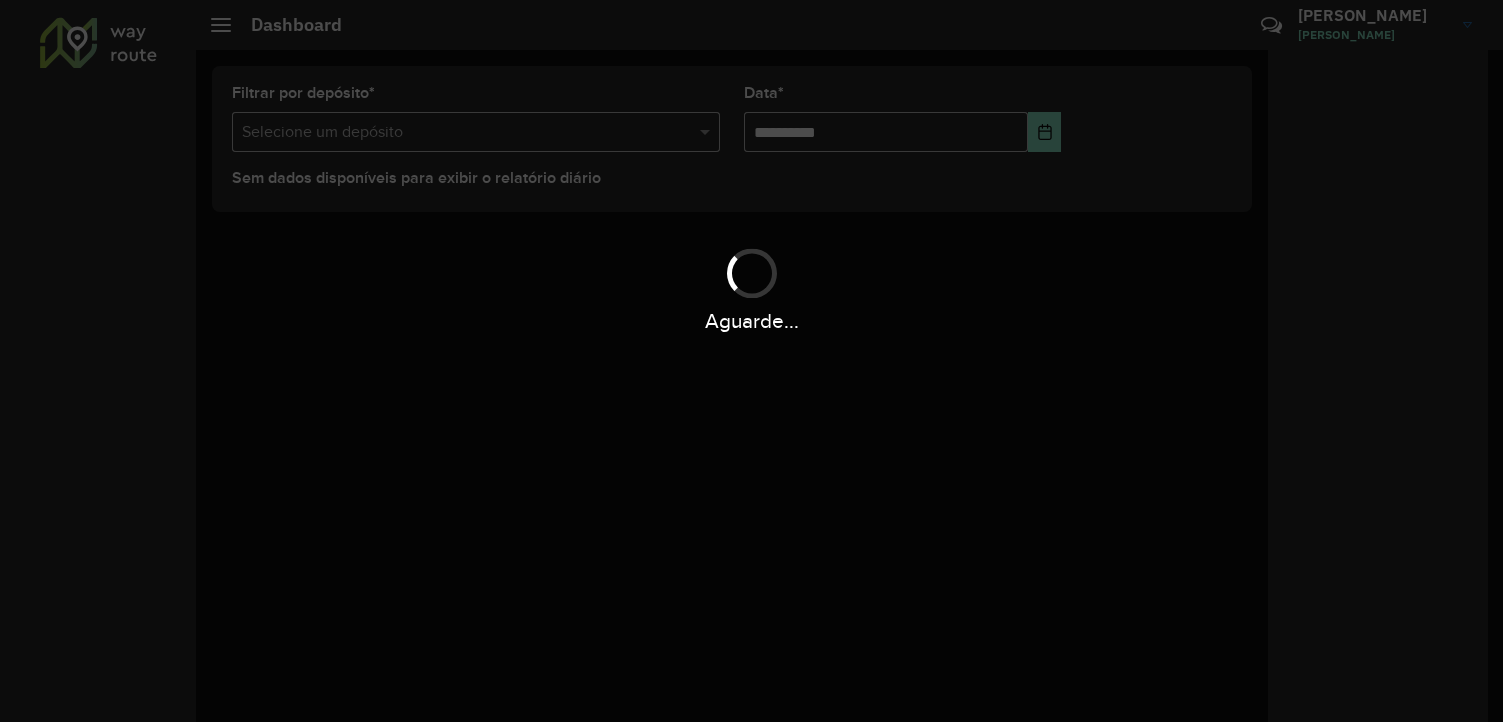 scroll, scrollTop: 0, scrollLeft: 0, axis: both 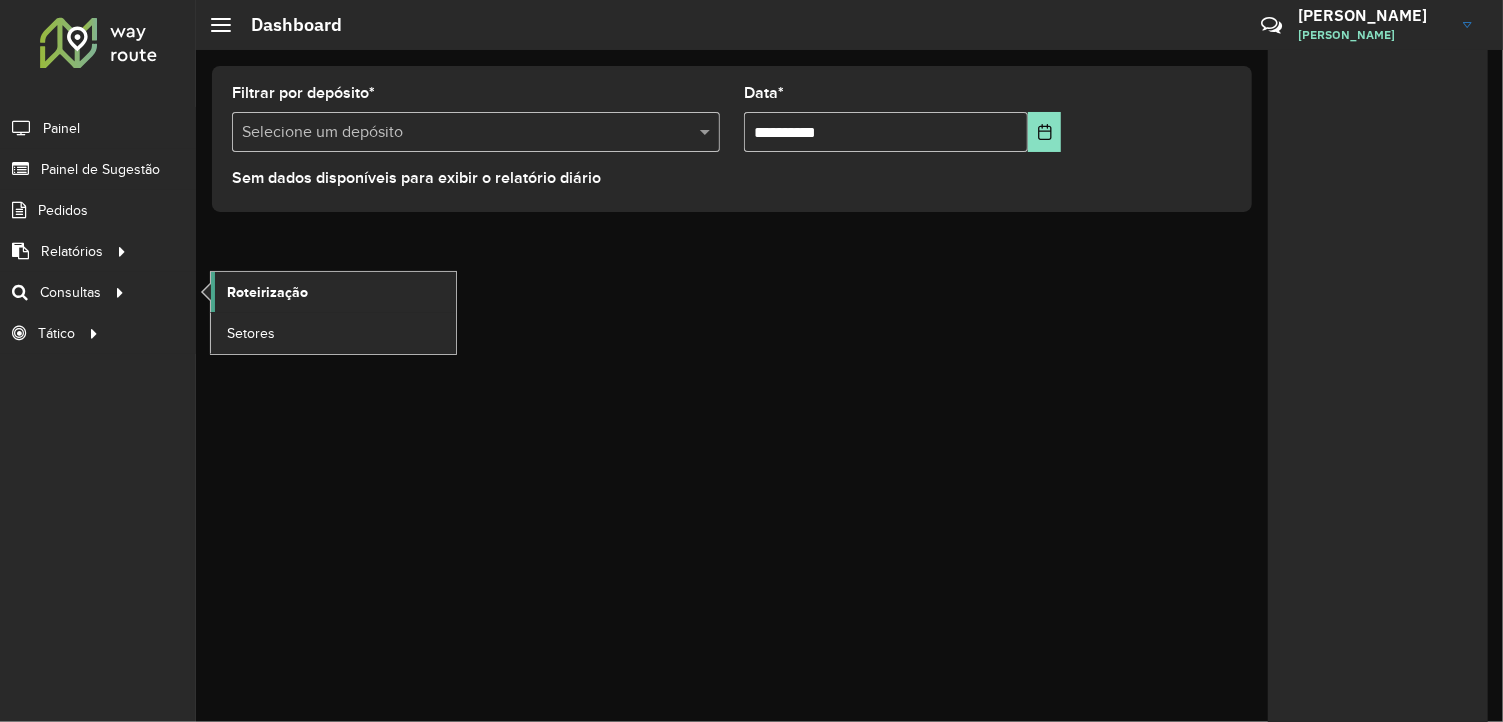 click on "Roteirização" 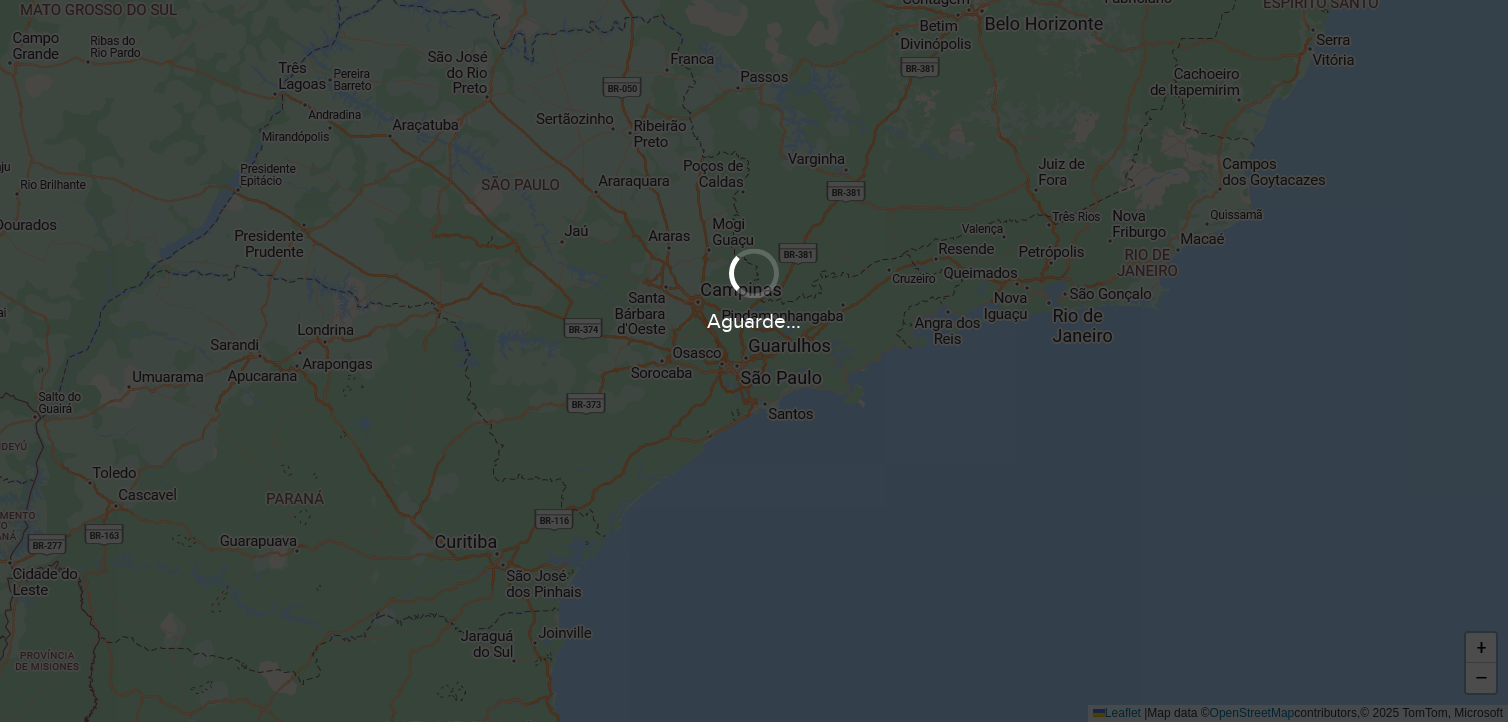 scroll, scrollTop: 0, scrollLeft: 0, axis: both 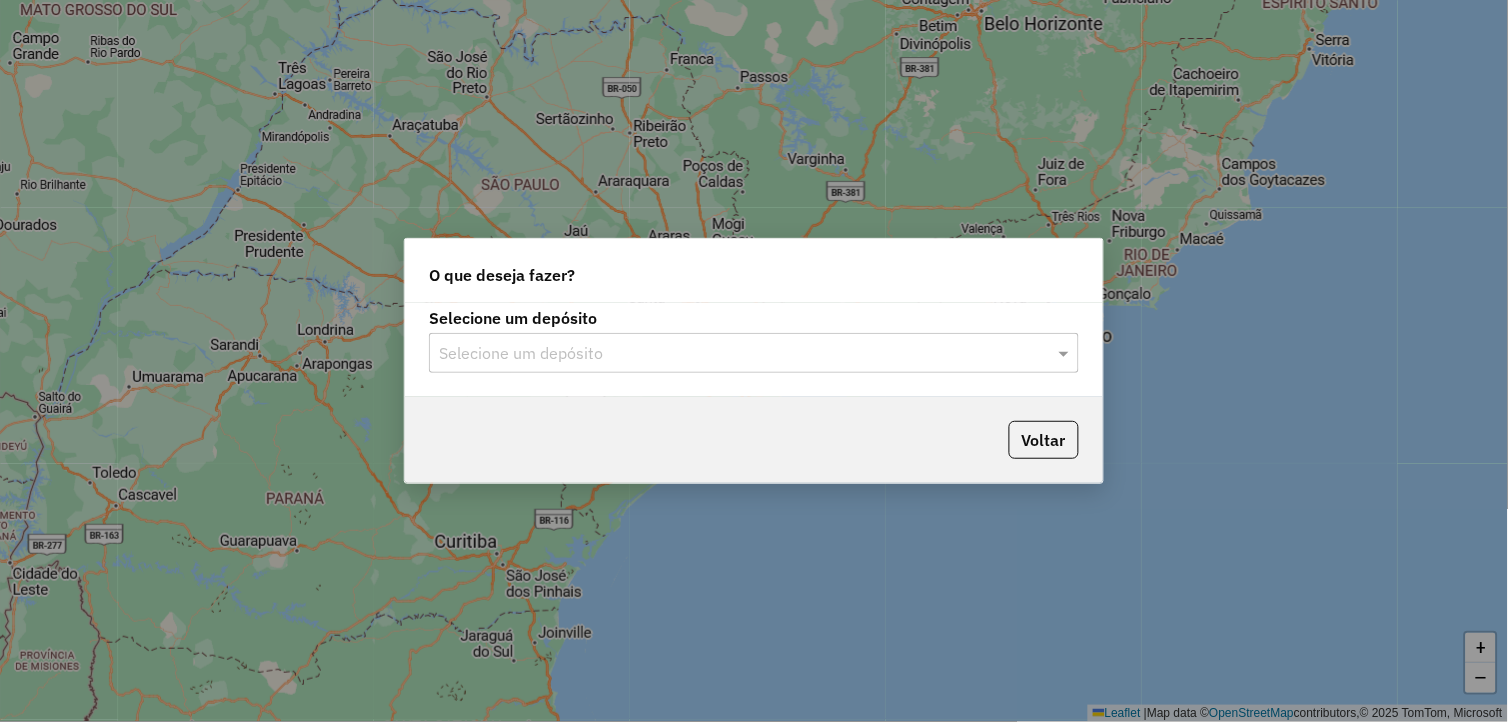 click on "Selecione um depósito Selecione um depósito" 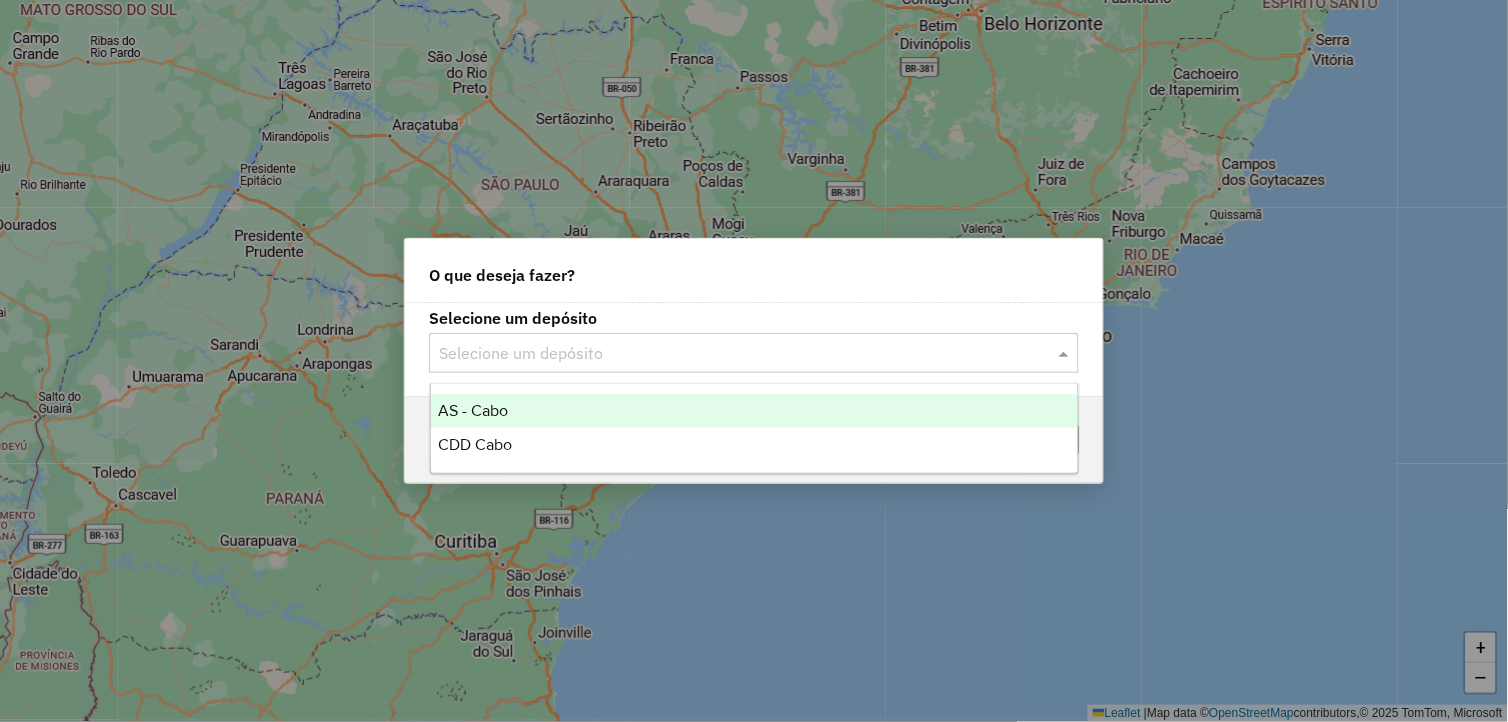 click on "Selecione um depósito" 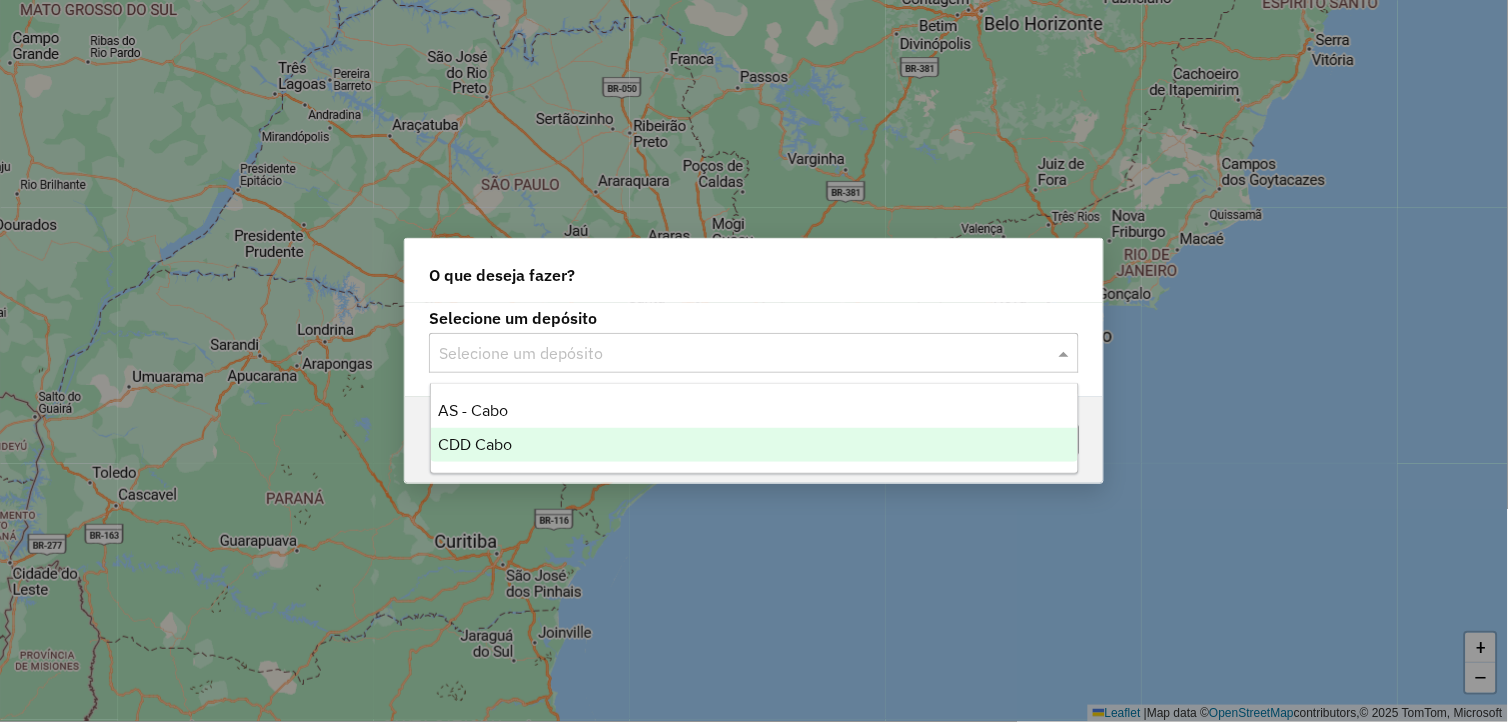 click on "CDD Cabo" at bounding box center [755, 445] 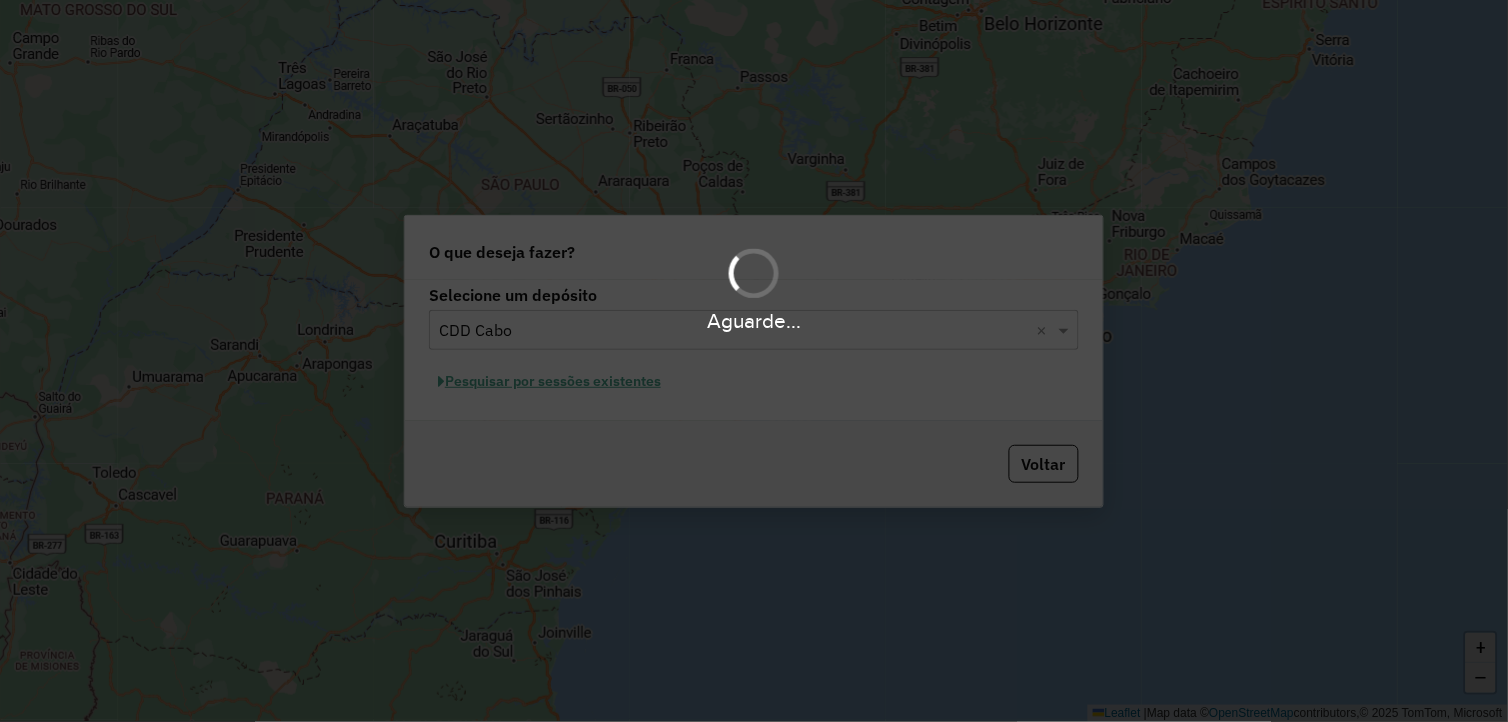 click on "Aguarde...  Pop-up bloqueado!  Seu navegador bloqueou automáticamente a abertura de uma nova janela.   Acesse as configurações e adicione o endereço do sistema a lista de permissão.   Fechar  Roteirizando... O que deseja fazer? Selecione um depósito Selecione um depósito × CDD Cabo ×  Pesquisar por sessões existentes   Voltar  + −  Leaflet   |  Map data ©  OpenStreetMap  contributors,© 2025 TomTom, Microsoft Erro de conexão  Você parece estar offline!
Verifique sua internet e atualize a página.  Tradução automática  Seu navegador ativou a tradução automática e pode causar inconsistências no sistema.  Por gentileza, utilize a opção "Nunca traduzir este site".  Em caso de dúvidas, entre em contato com o suporte." at bounding box center [754, 361] 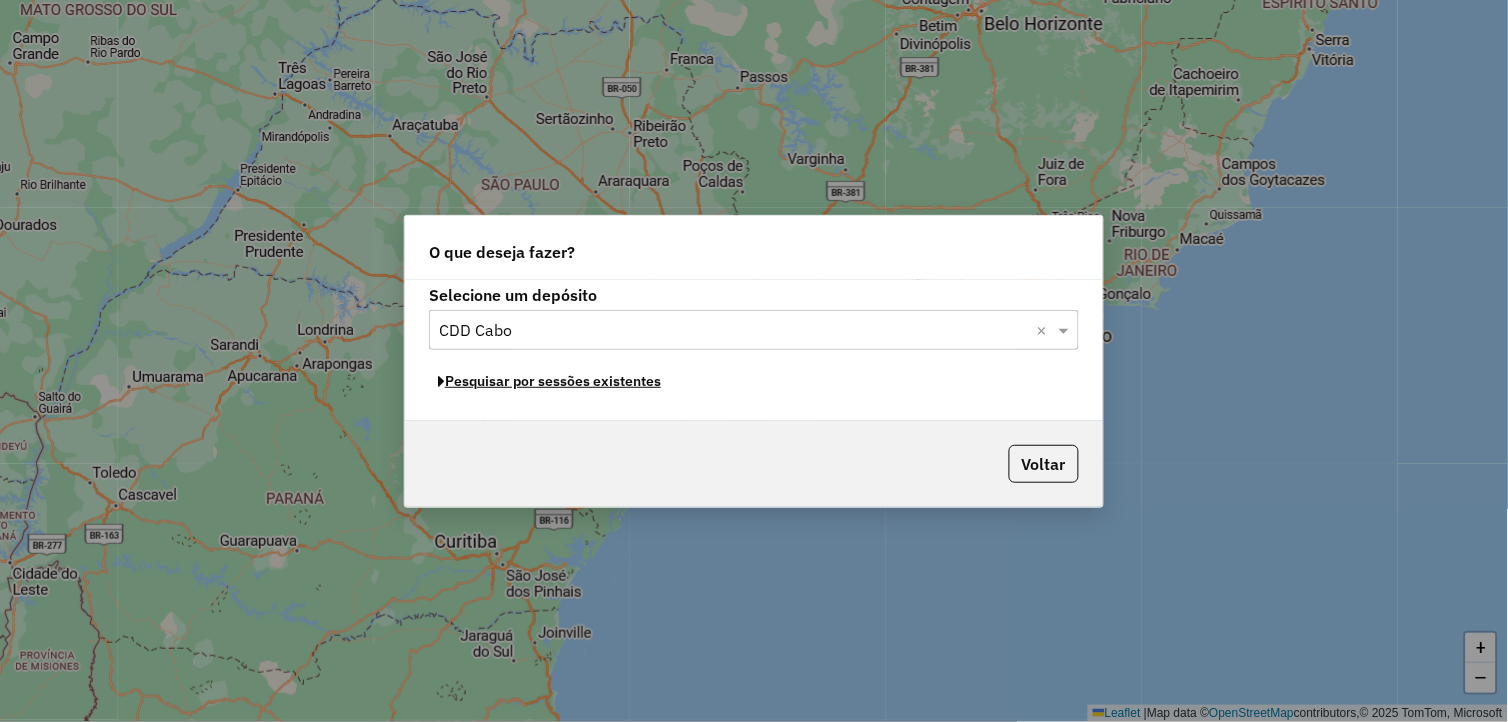click on "Pesquisar por sessões existentes" 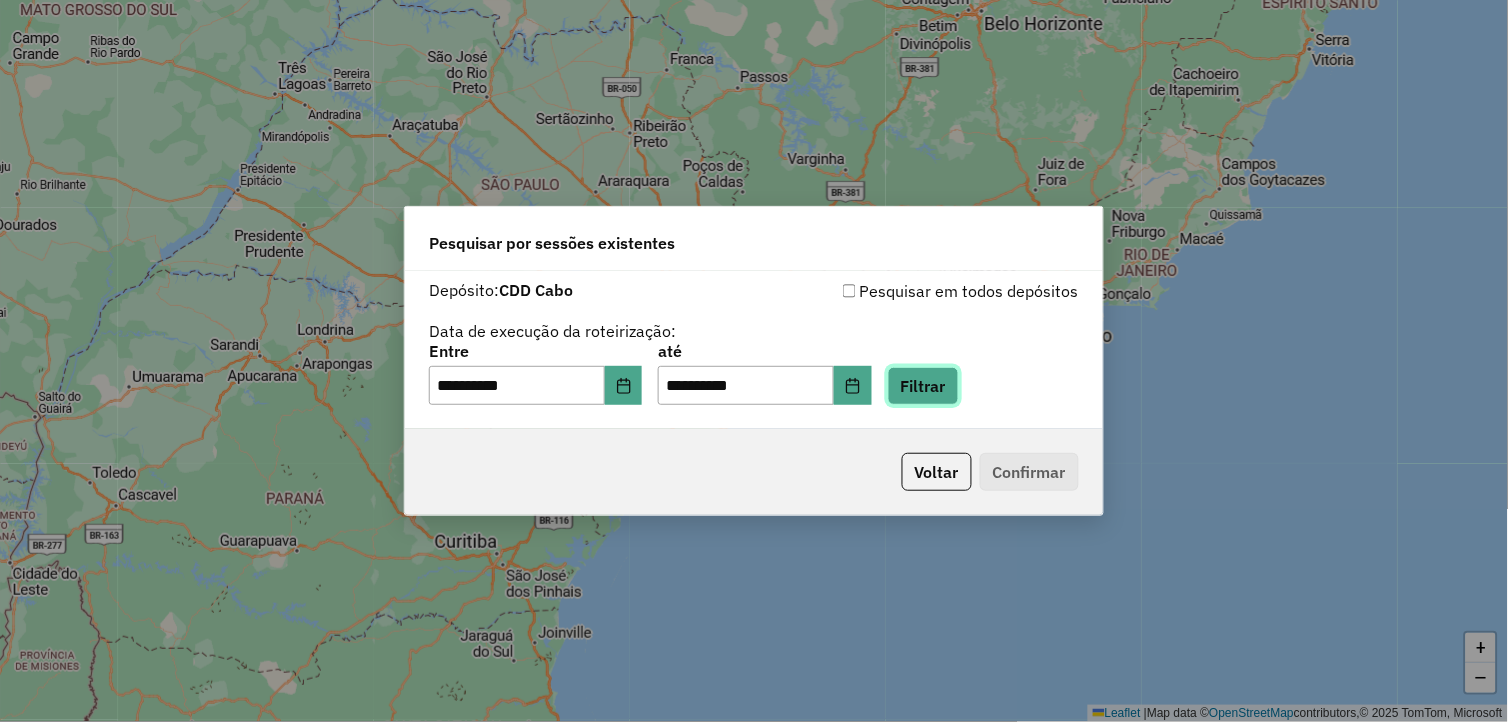 click on "Filtrar" 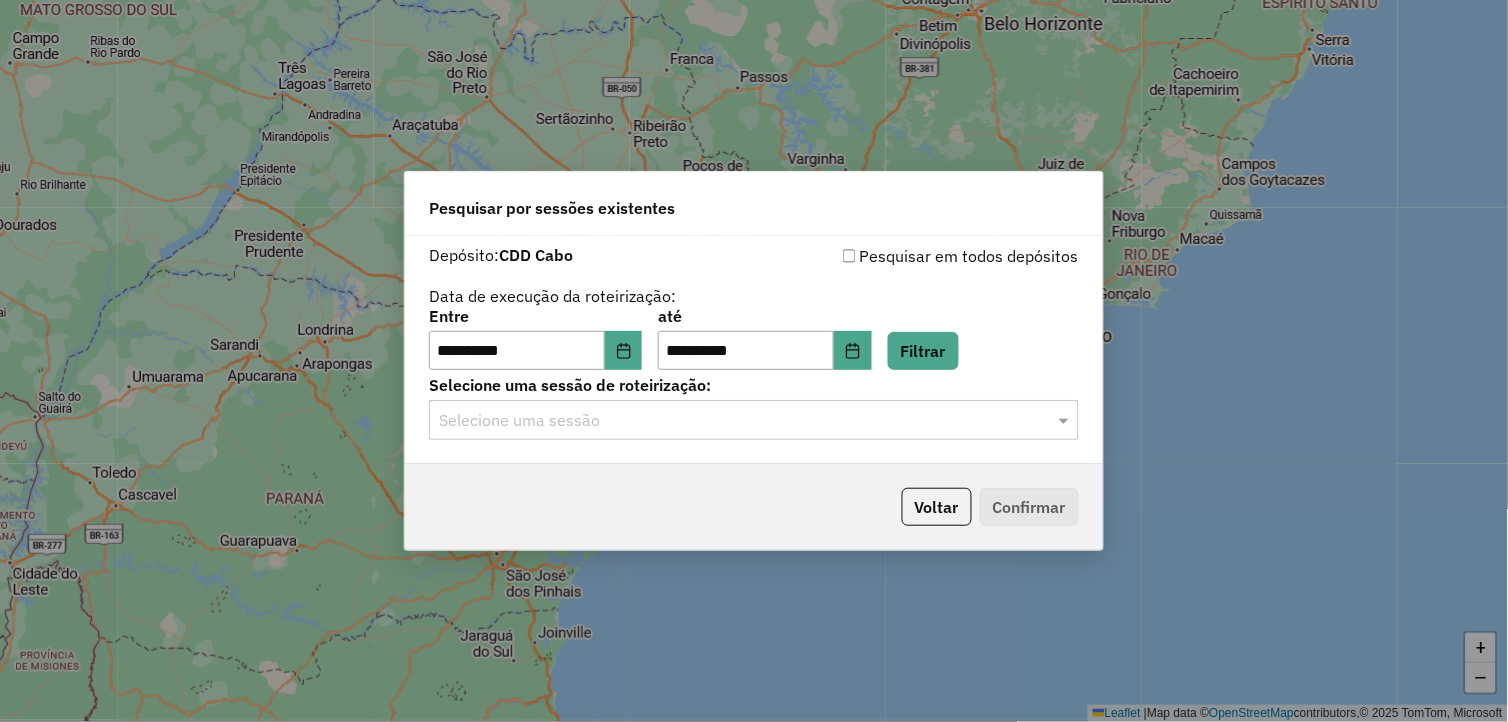 click on "**********" at bounding box center [754, 361] 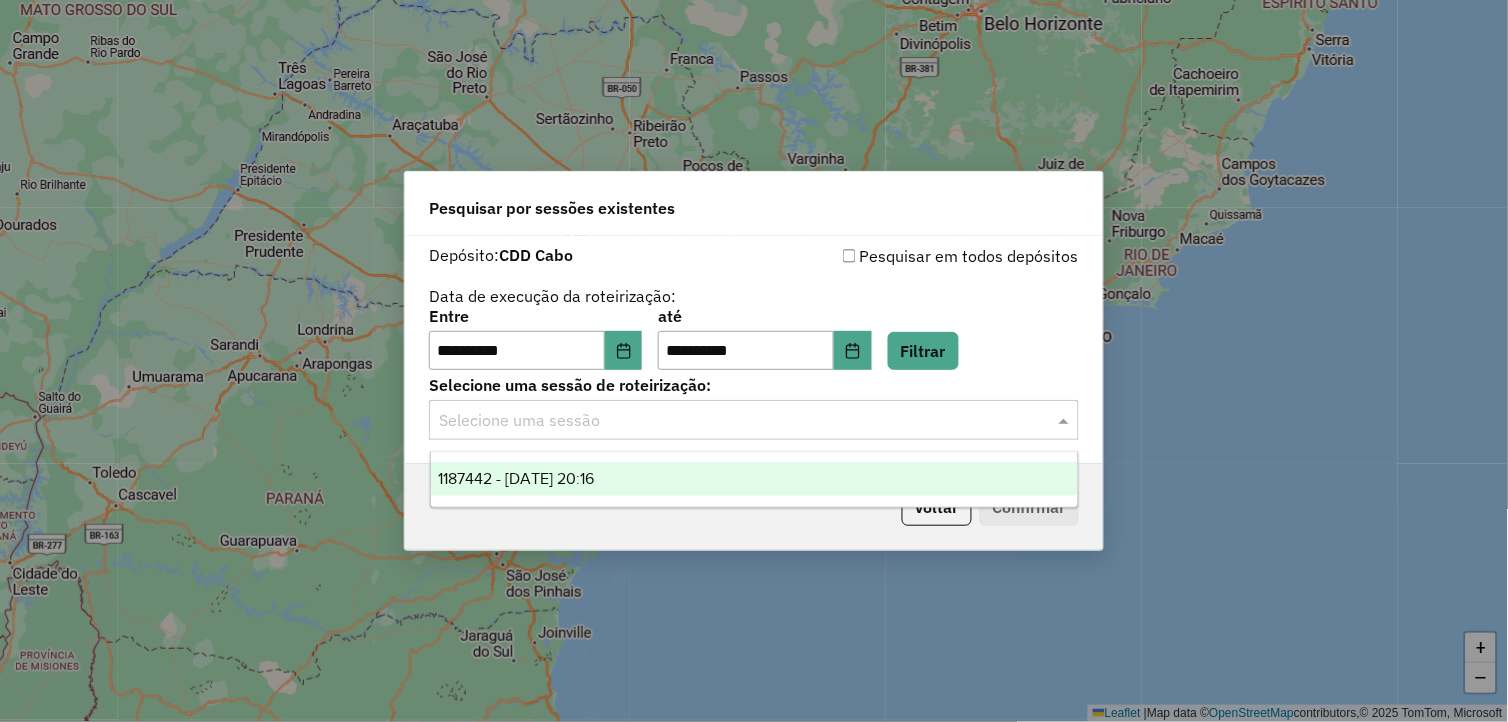 click 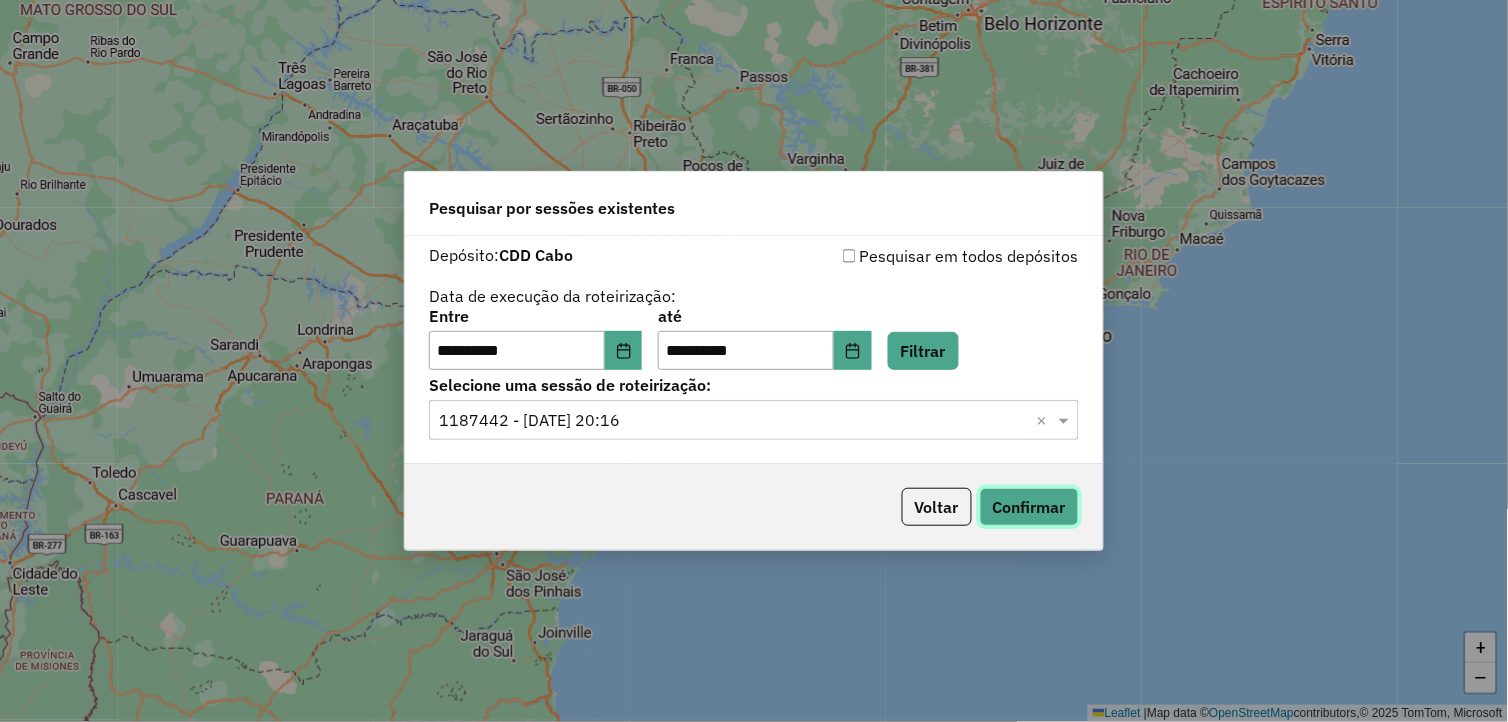 click on "Confirmar" 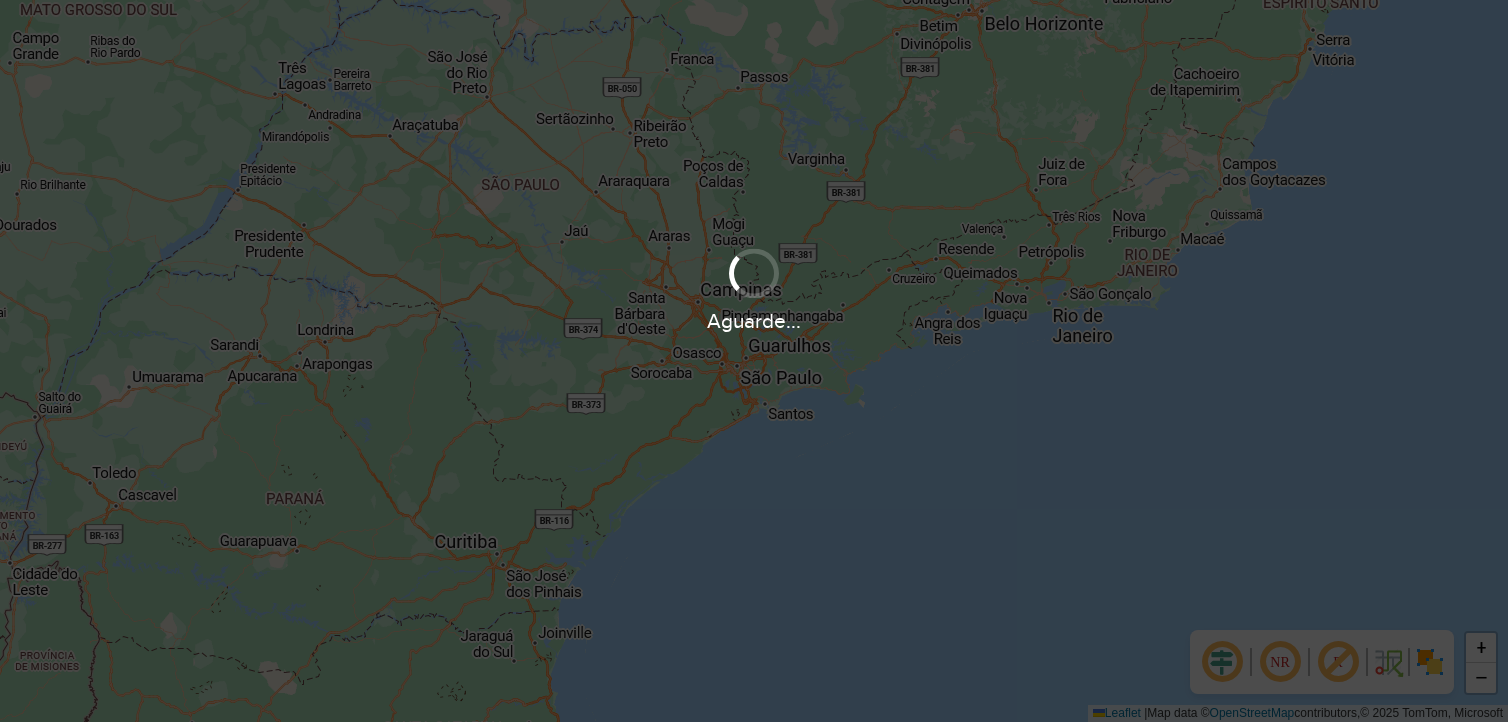 scroll, scrollTop: 0, scrollLeft: 0, axis: both 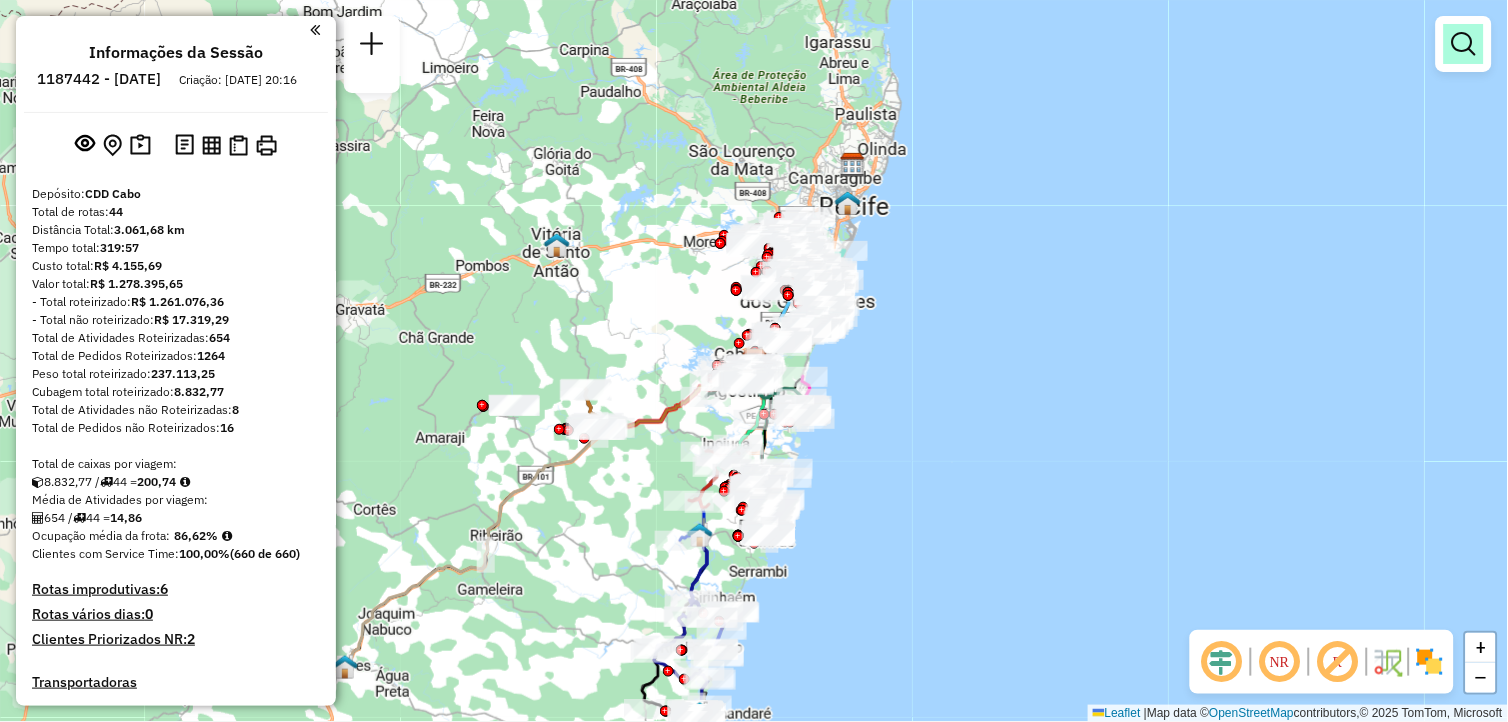 click at bounding box center (1464, 44) 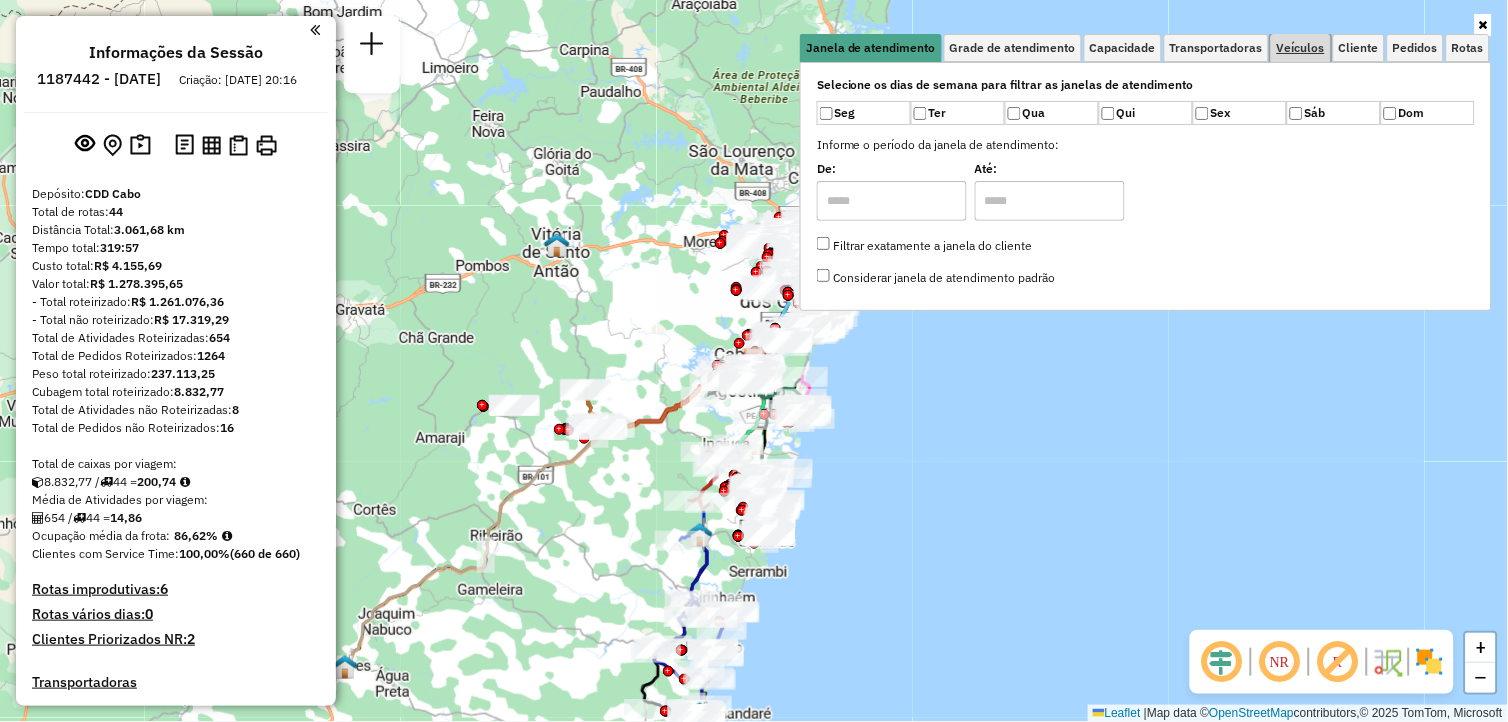 click on "Veículos" at bounding box center (1301, 48) 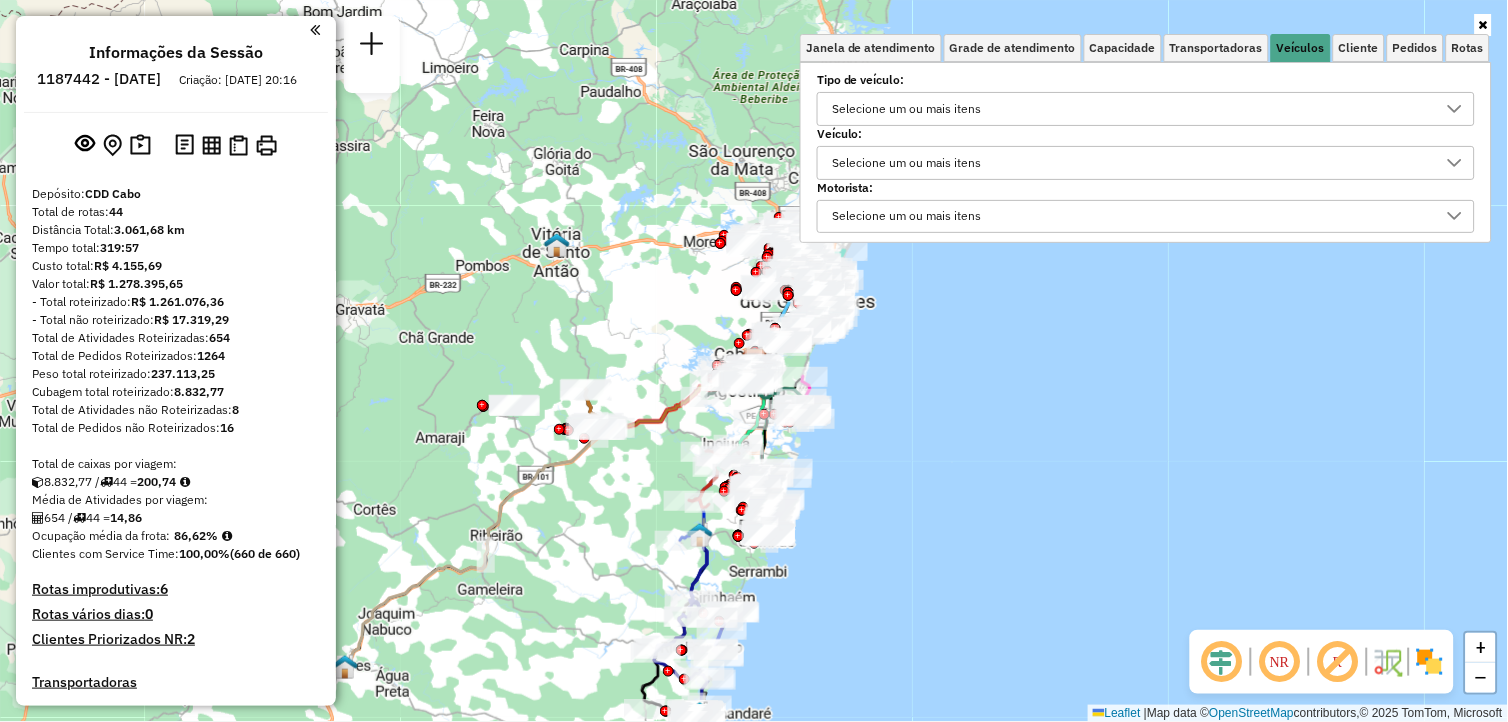 click on "Selecione um ou mais itens" at bounding box center (1131, 163) 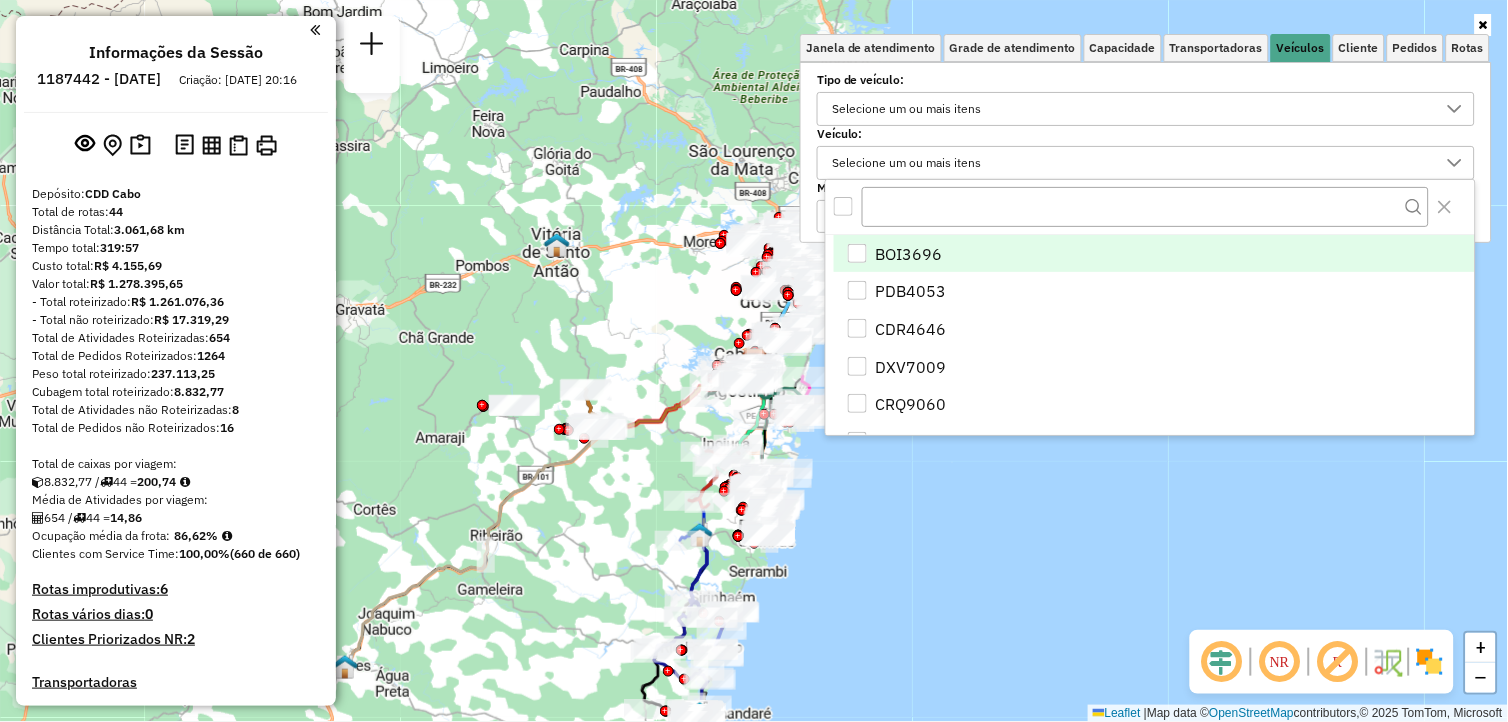 scroll, scrollTop: 11, scrollLeft: 67, axis: both 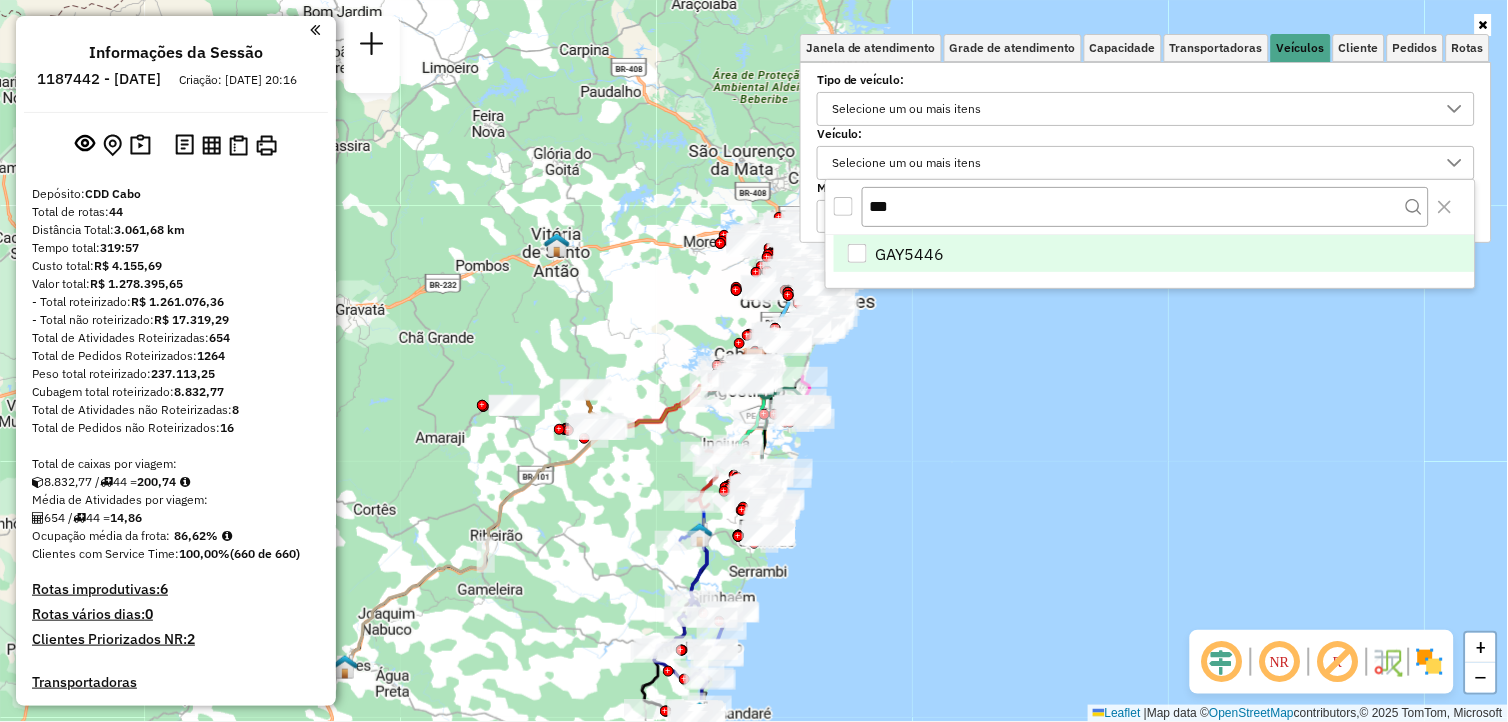 type on "***" 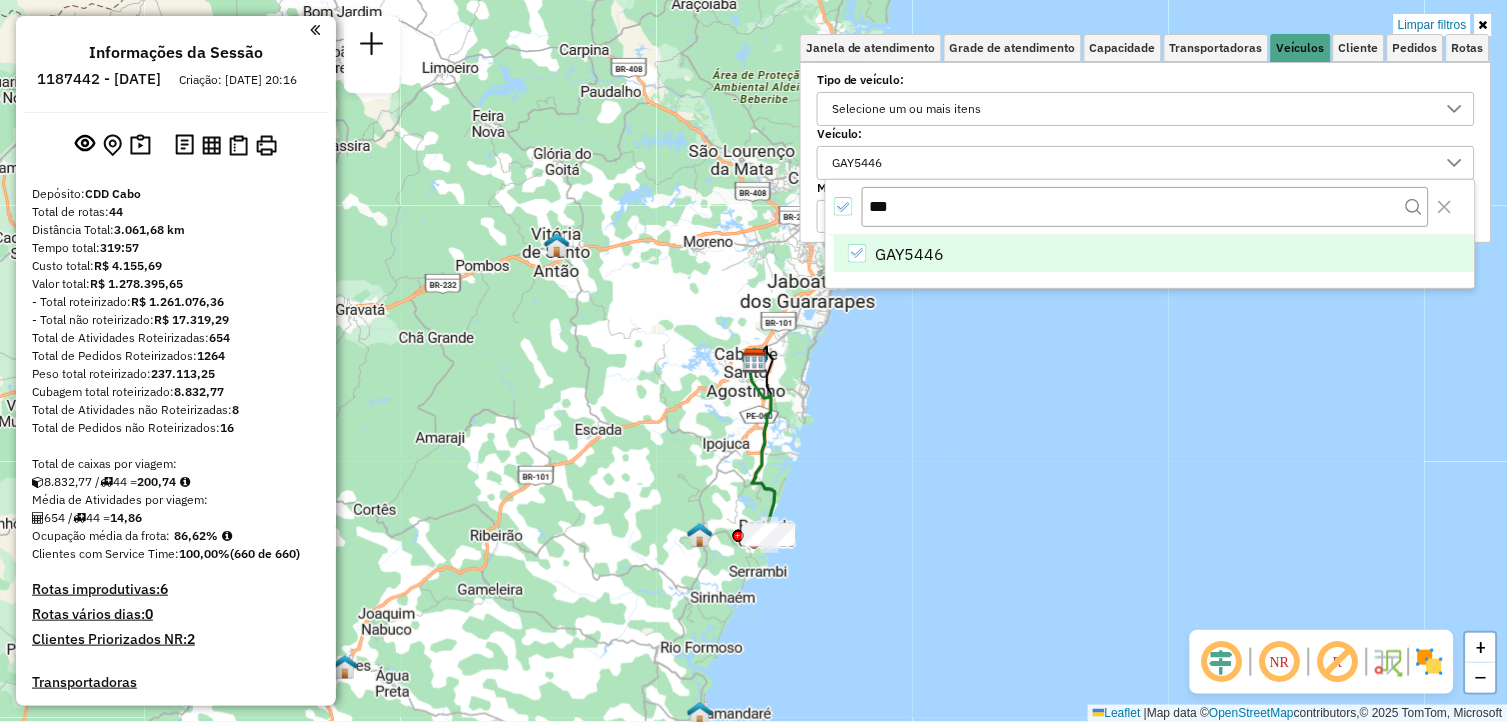 click on "Limpar filtros Janela de atendimento Grade de atendimento Capacidade Transportadoras Veículos Cliente Pedidos  Rotas Selecione os dias de semana para filtrar as janelas de atendimento  Seg   Ter   Qua   Qui   Sex   Sáb   Dom  Informe o período da janela de atendimento: De: Até:  Filtrar exatamente a janela do cliente  Considerar janela de atendimento padrão  Selecione os dias de semana para filtrar as grades de atendimento  Seg   Ter   Qua   Qui   Sex   Sáb   Dom   Considerar clientes sem dia de atendimento cadastrado  Clientes fora do dia de atendimento selecionado Filtrar as atividades entre os valores definidos abaixo:  Peso mínimo:   Peso máximo:   Cubagem mínima:   Cubagem máxima:   De:   Até:  Filtrar as atividades entre o tempo de atendimento definido abaixo:  De:   Até:   Considerar capacidade total dos clientes não roteirizados Transportadora: Selecione um ou mais itens Tipo de veículo: Selecione um ou mais itens Veículo: GAY5446 Motorista: Selecione um ou mais itens Nome: Rótulo: De:" 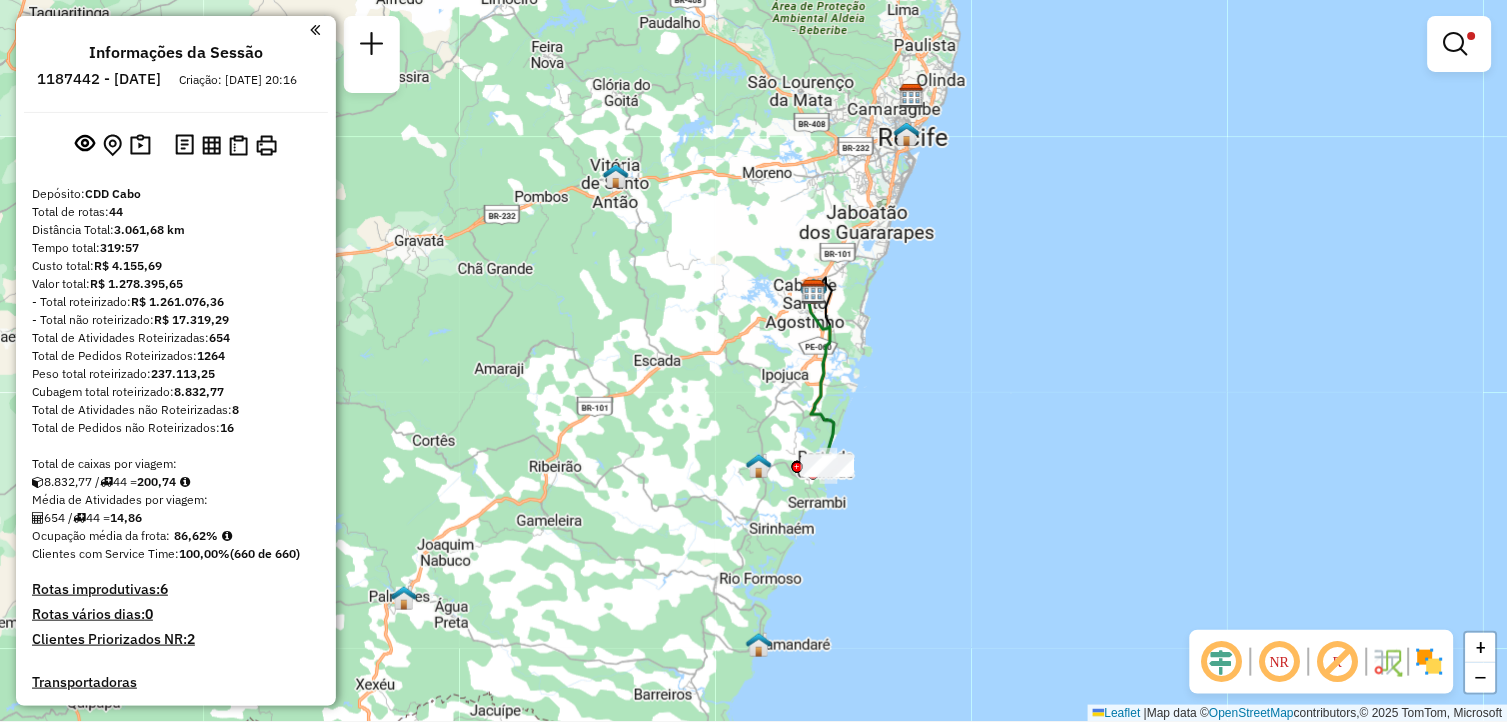 drag, startPoint x: 945, startPoint y: 487, endPoint x: 1035, endPoint y: 394, distance: 129.41792 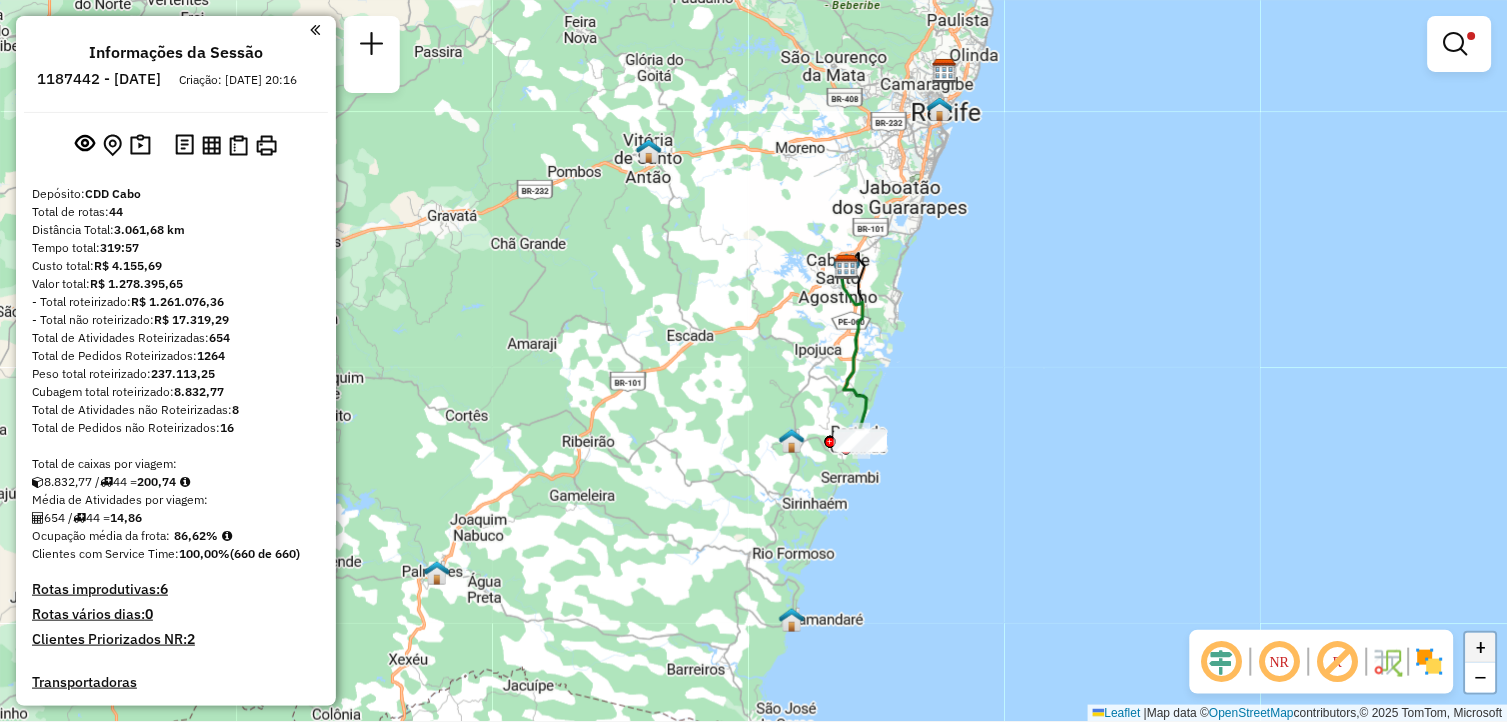 click on "+" 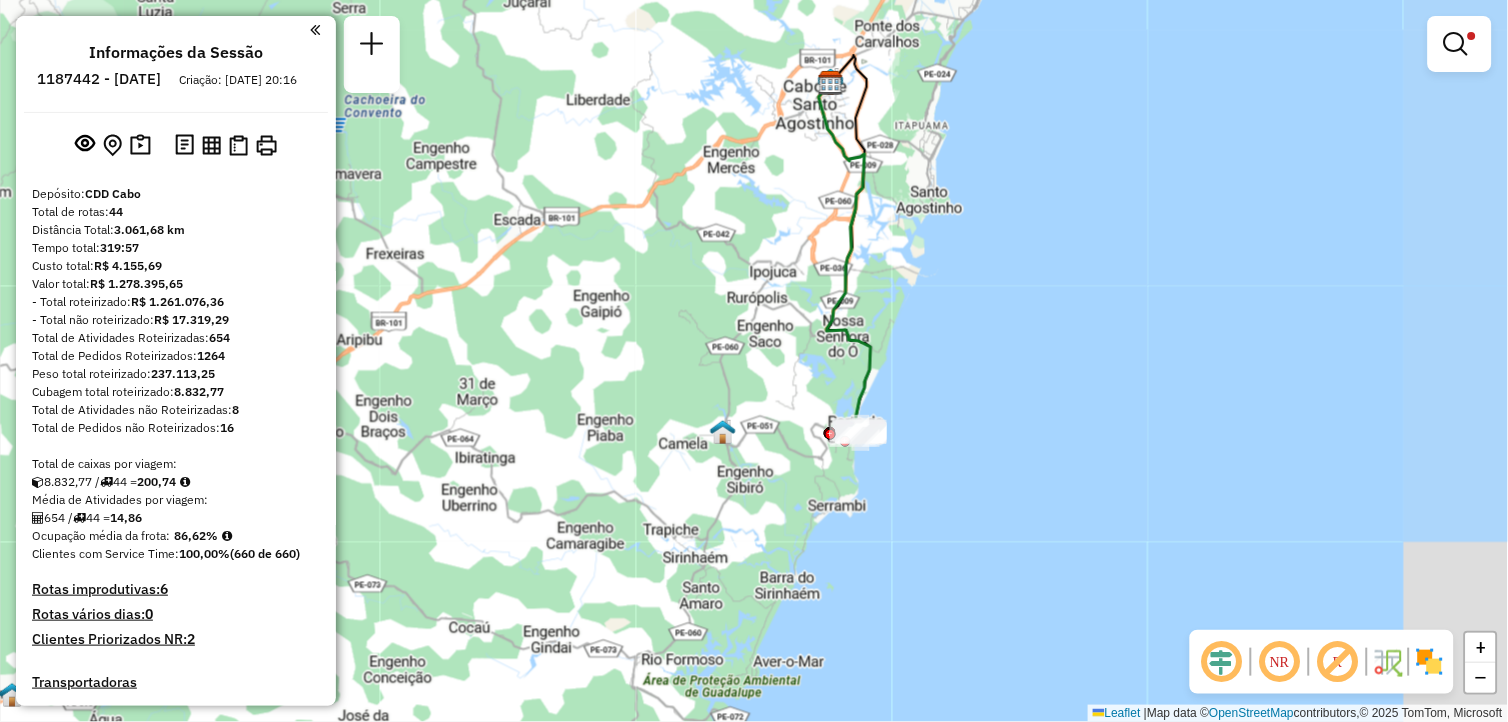 drag, startPoint x: 1275, startPoint y: 420, endPoint x: 1167, endPoint y: 330, distance: 140.58449 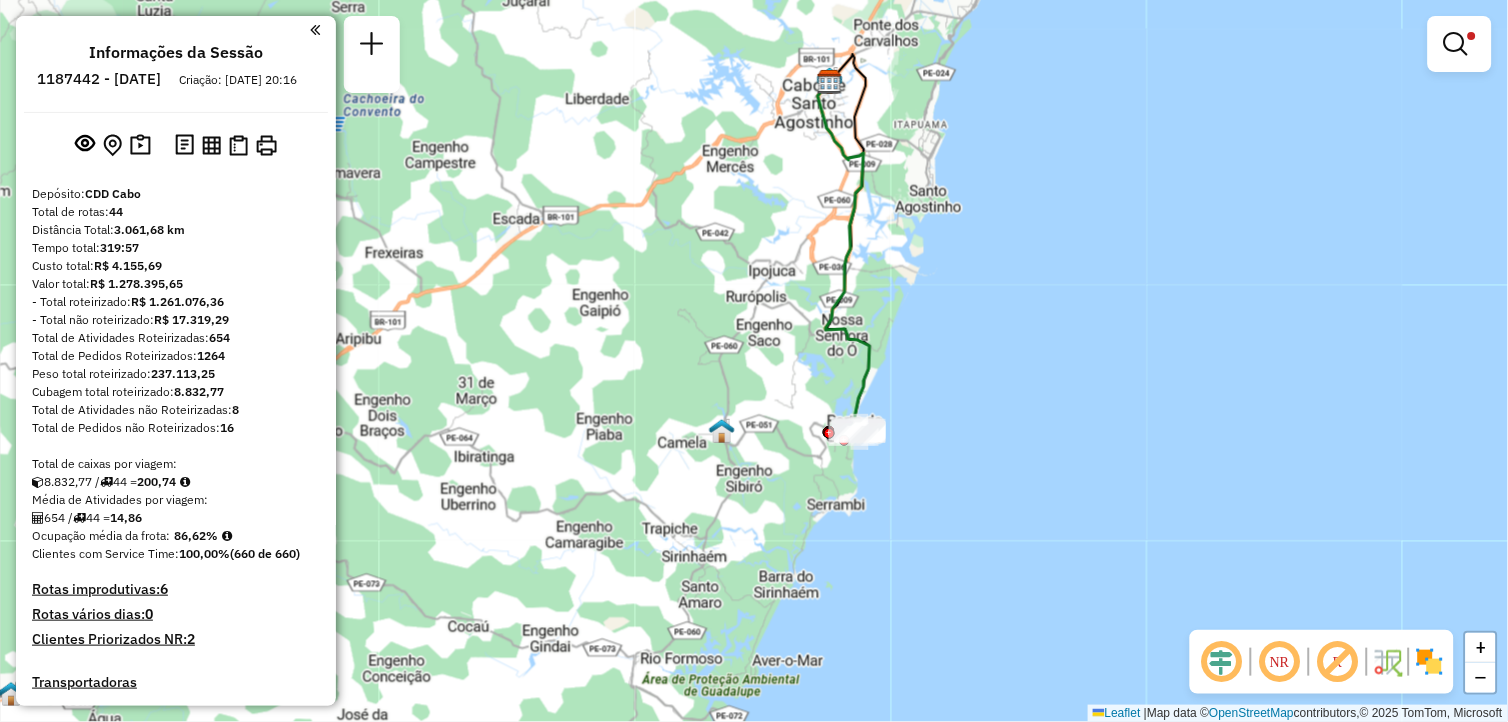 click at bounding box center (1460, 44) 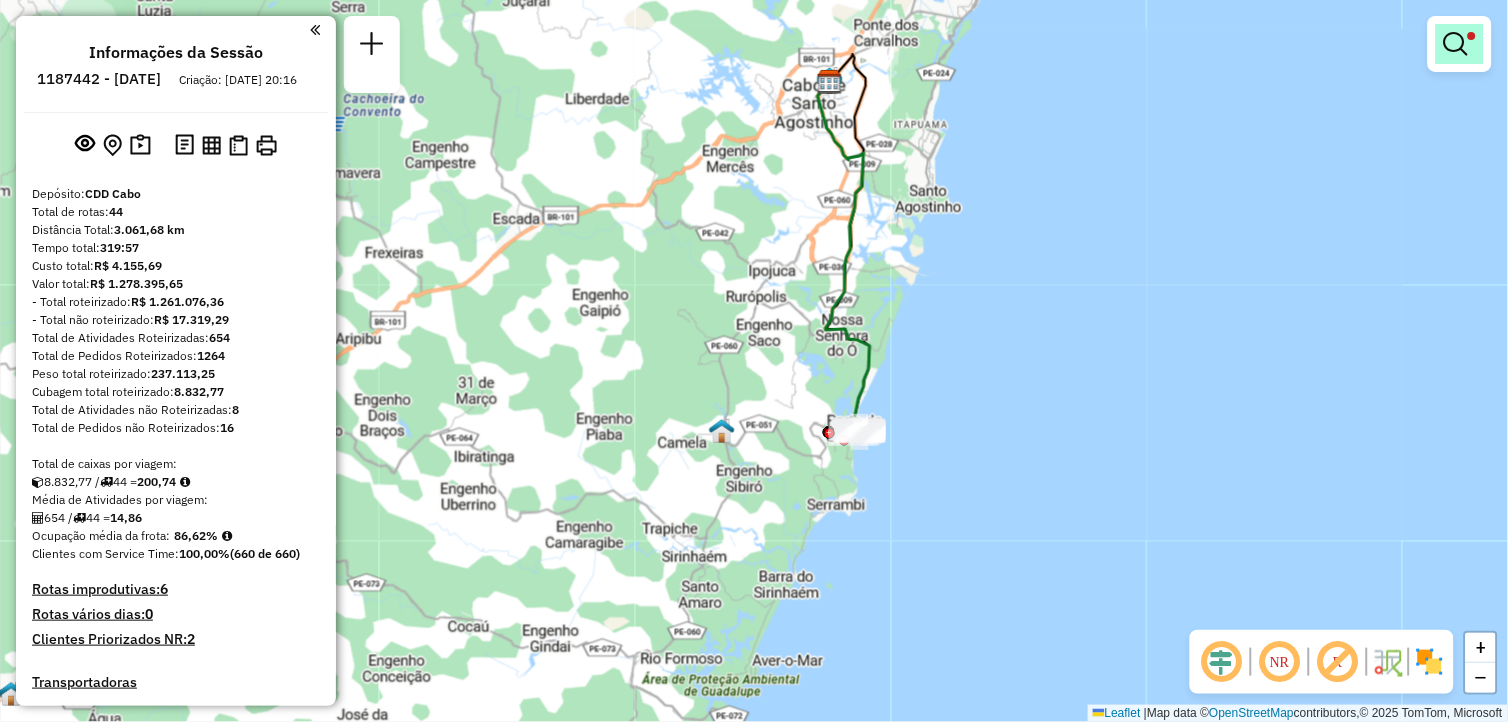 click at bounding box center (1456, 44) 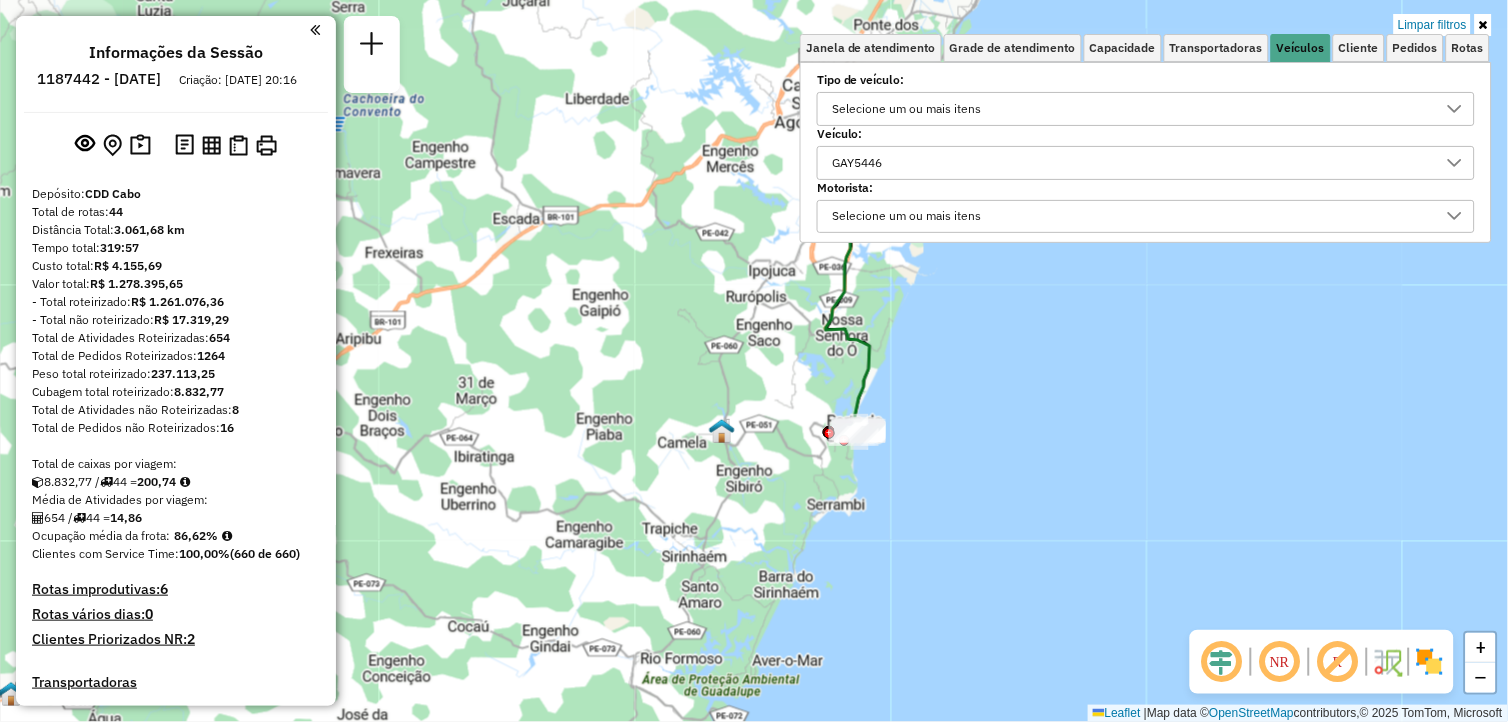 click on "GAY5446" at bounding box center (1131, 163) 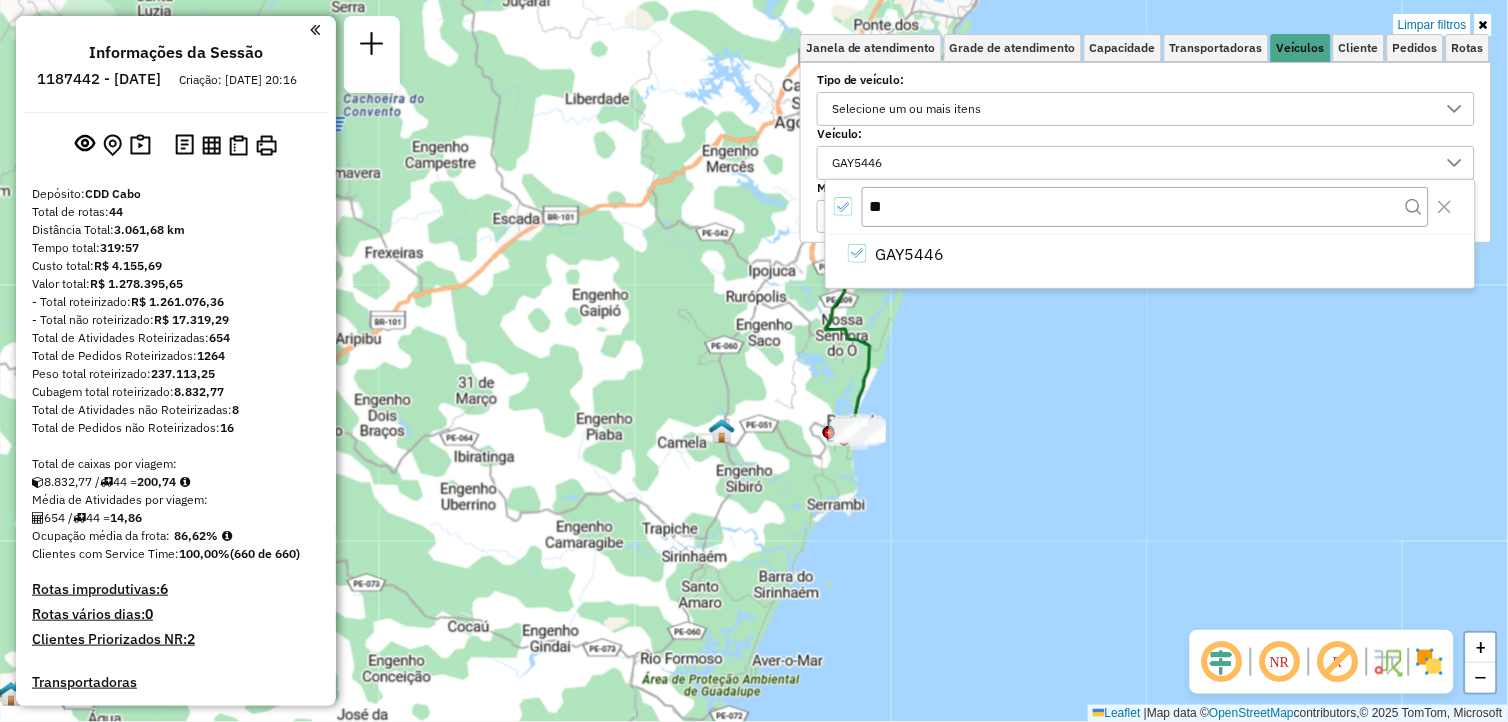 type on "*" 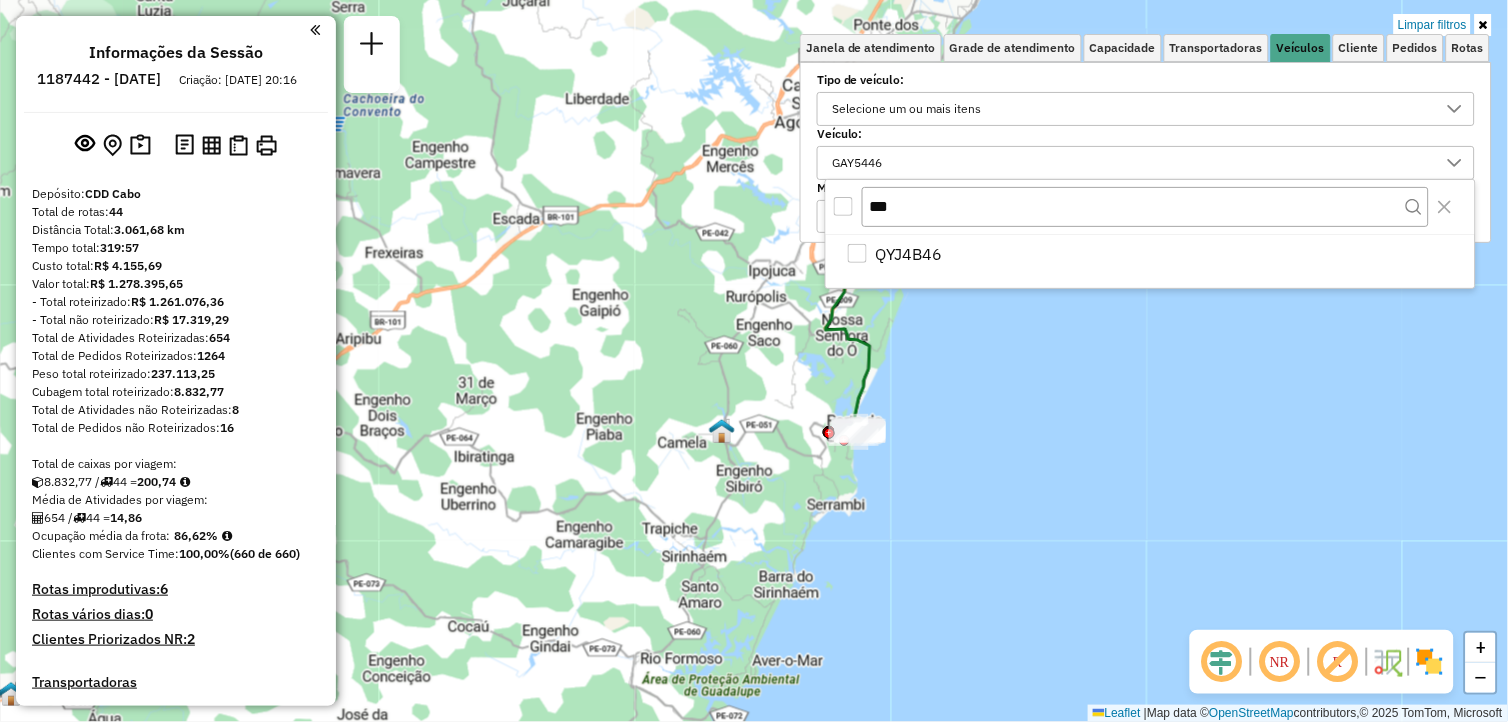 type on "***" 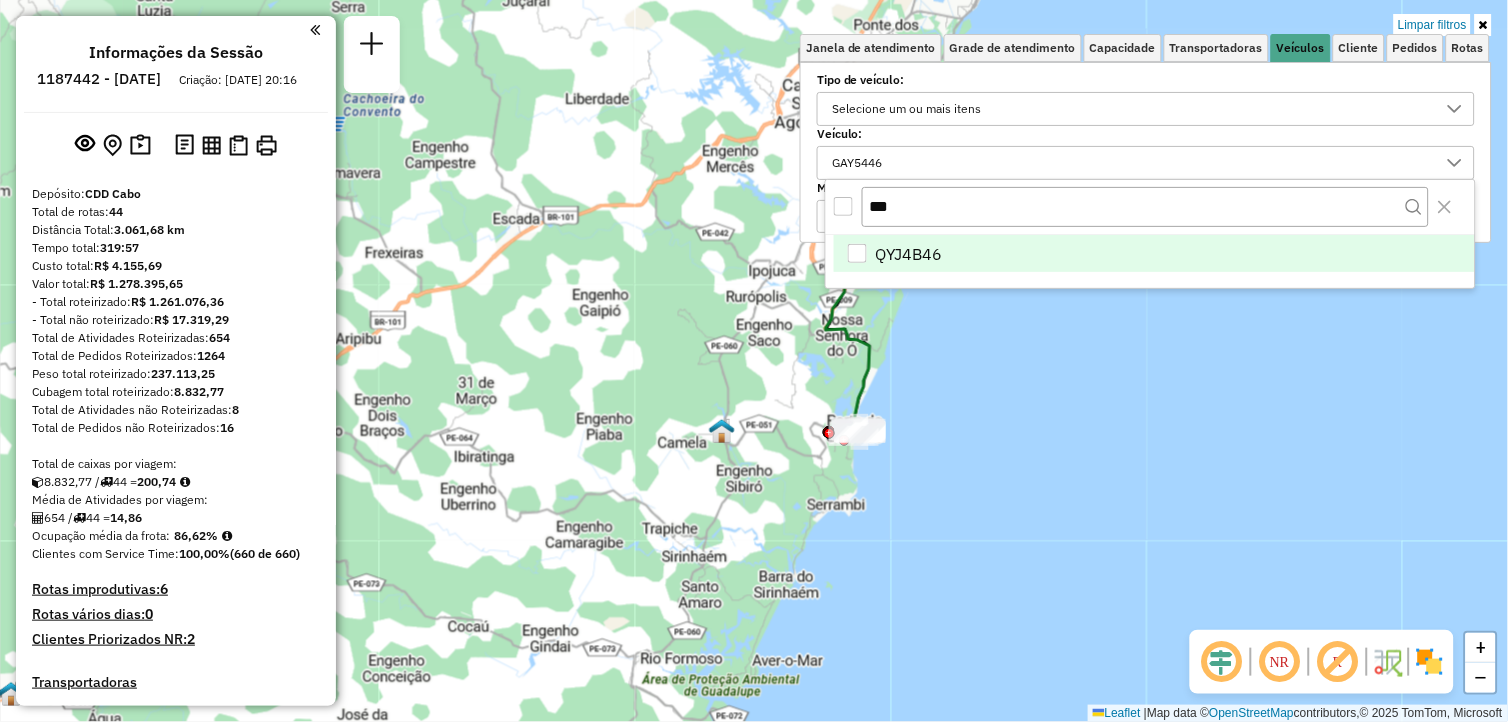 click on "QYJ4B46" at bounding box center (909, 254) 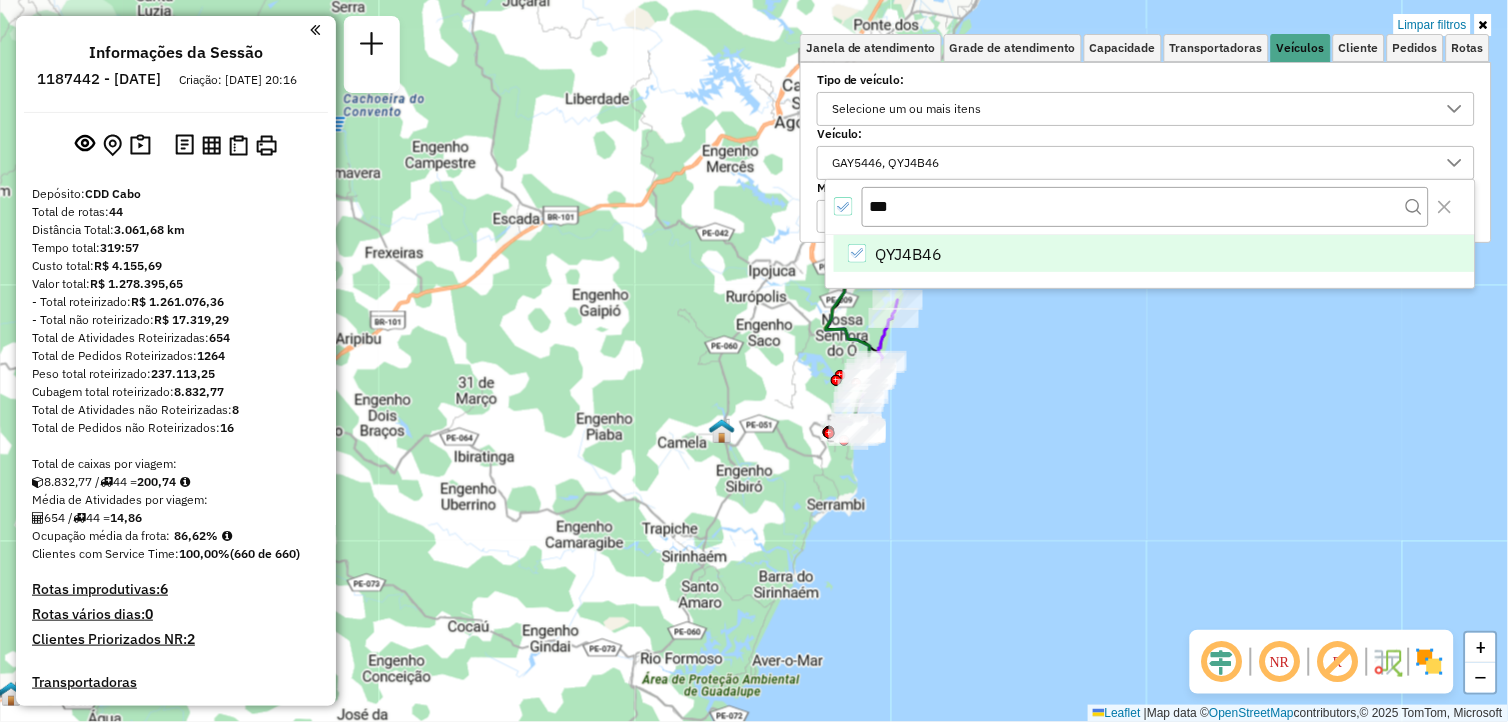 click on "Limpar filtros Janela de atendimento Grade de atendimento Capacidade Transportadoras Veículos Cliente Pedidos  Rotas Selecione os dias de semana para filtrar as janelas de atendimento  Seg   Ter   Qua   Qui   Sex   Sáb   Dom  Informe o período da janela de atendimento: De: Até:  Filtrar exatamente a janela do cliente  Considerar janela de atendimento padrão  Selecione os dias de semana para filtrar as grades de atendimento  Seg   Ter   Qua   Qui   Sex   Sáb   Dom   Considerar clientes sem dia de atendimento cadastrado  Clientes fora do dia de atendimento selecionado Filtrar as atividades entre os valores definidos abaixo:  Peso mínimo:   Peso máximo:   Cubagem mínima:   Cubagem máxima:   De:   Até:  Filtrar as atividades entre o tempo de atendimento definido abaixo:  De:   Até:   Considerar capacidade total dos clientes não roteirizados Transportadora: Selecione um ou mais itens Tipo de veículo: Selecione um ou mais itens Veículo: GAY5446, QYJ4B46 Motorista: Selecione um ou mais itens Nome: De:" 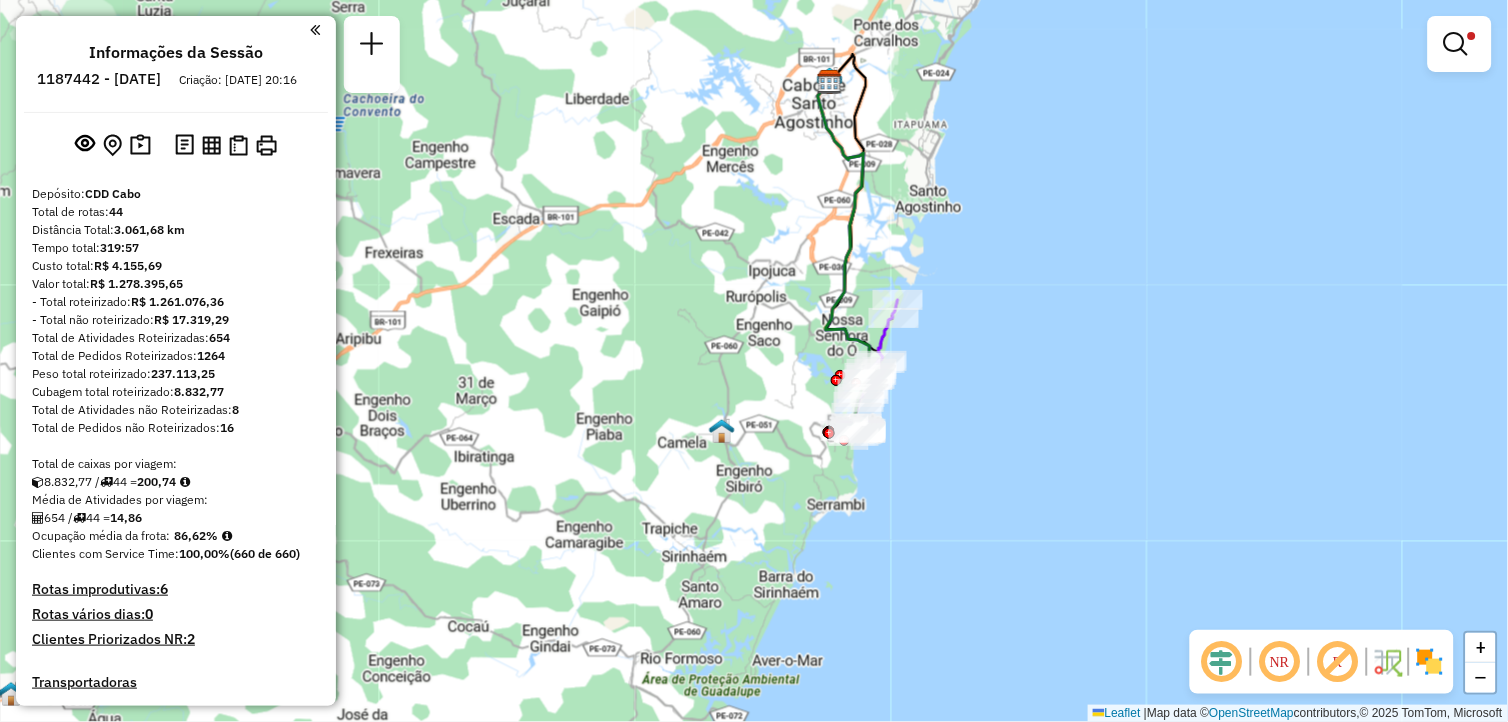 click on "Limpar filtros Janela de atendimento Grade de atendimento Capacidade Transportadoras Veículos Cliente Pedidos  Rotas Selecione os dias de semana para filtrar as janelas de atendimento  Seg   Ter   Qua   Qui   Sex   Sáb   Dom  Informe o período da janela de atendimento: De: Até:  Filtrar exatamente a janela do cliente  Considerar janela de atendimento padrão  Selecione os dias de semana para filtrar as grades de atendimento  Seg   Ter   Qua   Qui   Sex   Sáb   Dom   Considerar clientes sem dia de atendimento cadastrado  Clientes fora do dia de atendimento selecionado Filtrar as atividades entre os valores definidos abaixo:  Peso mínimo:   Peso máximo:   Cubagem mínima:   Cubagem máxima:   De:   Até:  Filtrar as atividades entre o tempo de atendimento definido abaixo:  De:   Até:   Considerar capacidade total dos clientes não roteirizados Transportadora: Selecione um ou mais itens Tipo de veículo: Selecione um ou mais itens Veículo: GAY5446, QYJ4B46 Motorista: Selecione um ou mais itens Nome: De:" 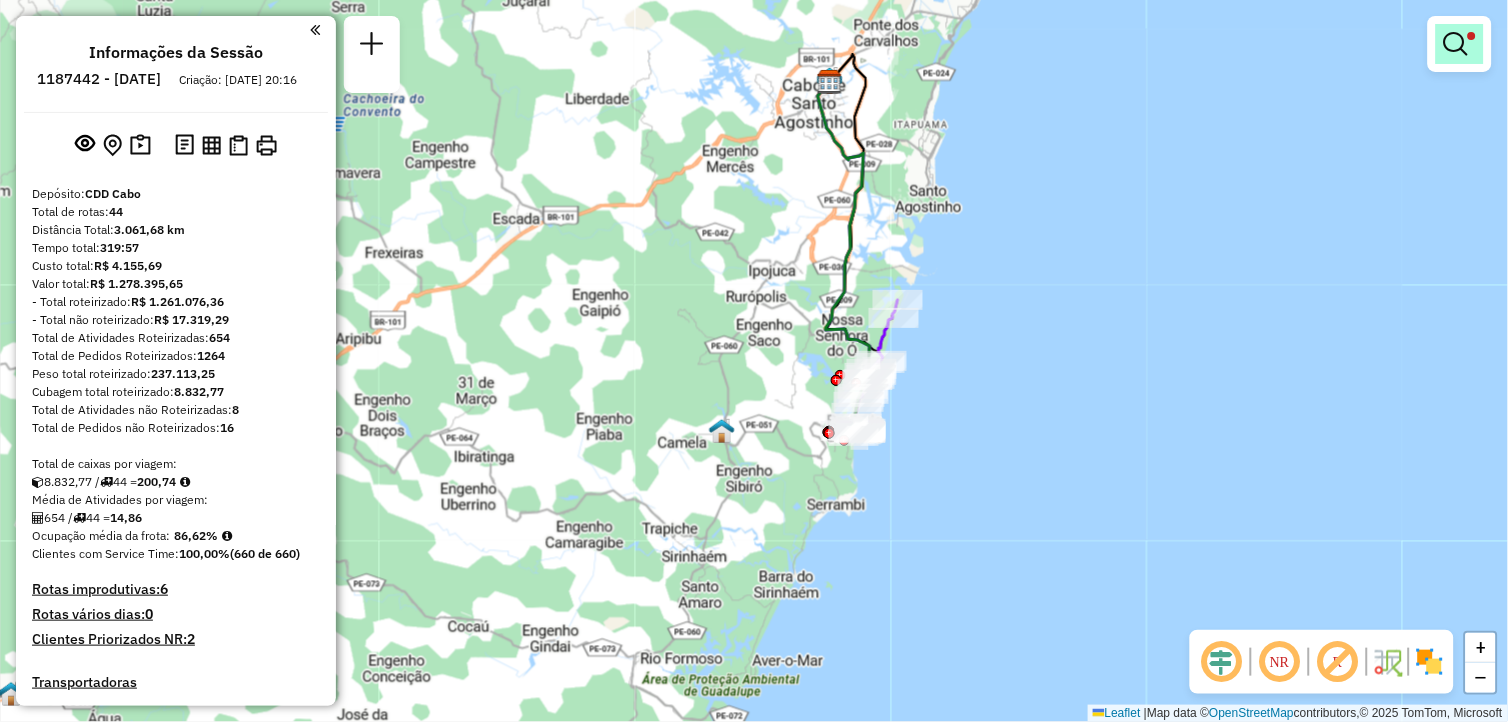 click at bounding box center (1460, 44) 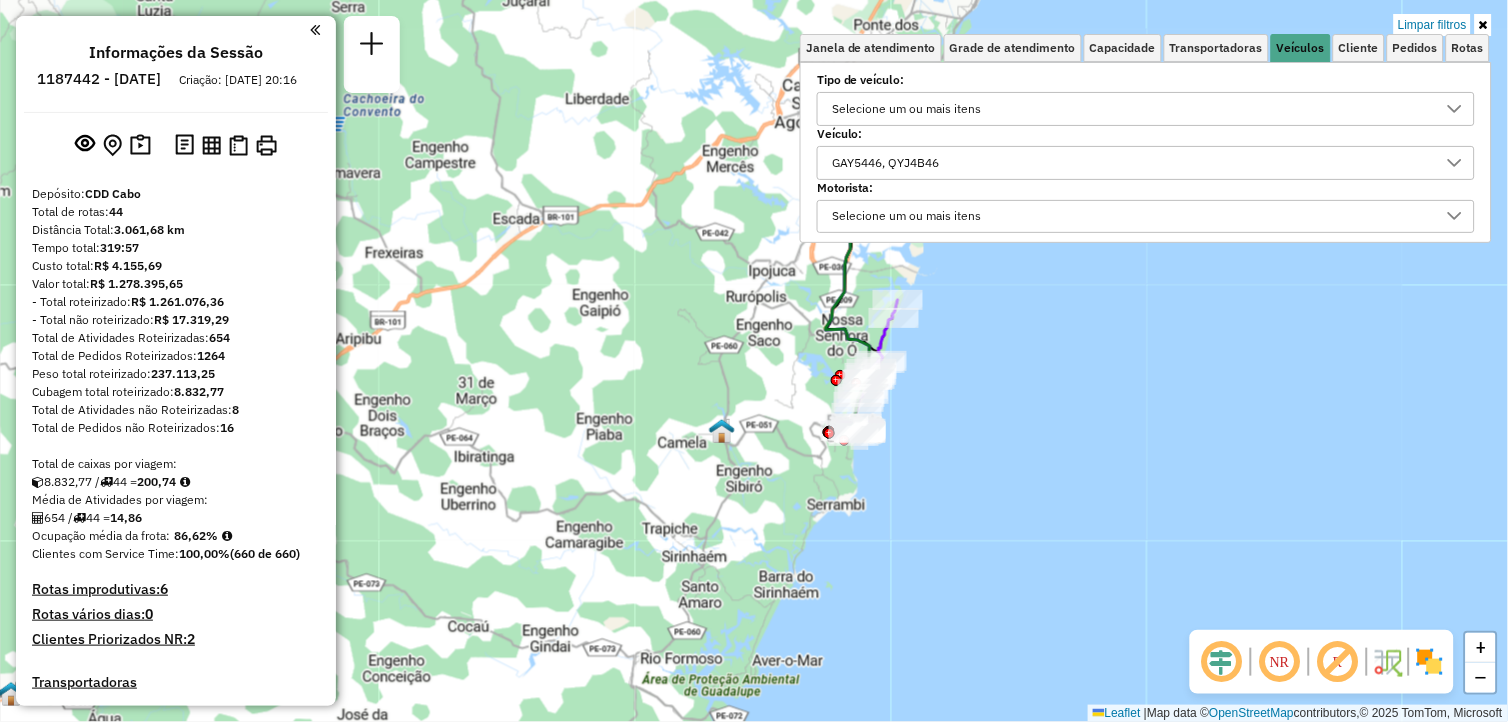 click on "GAY5446, QYJ4B46" at bounding box center [1131, 163] 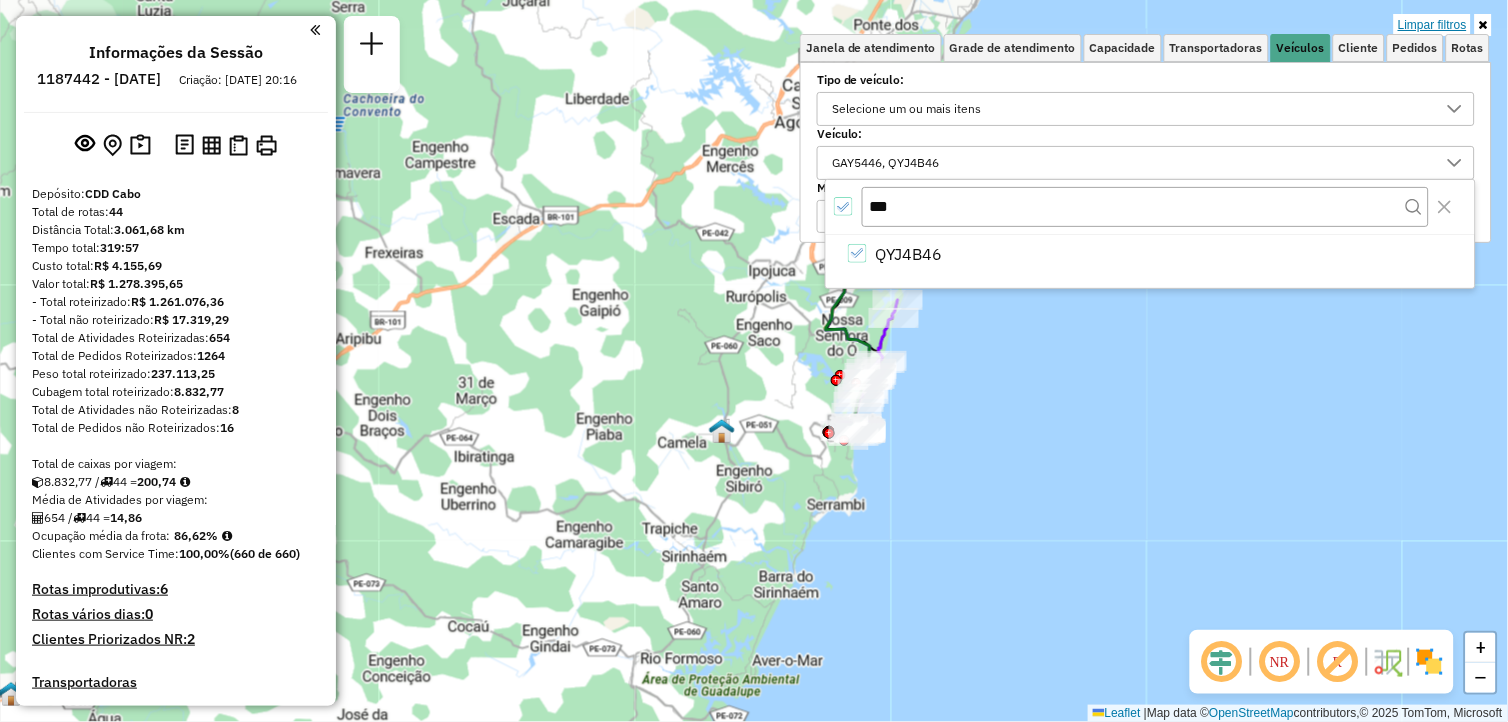 click on "Limpar filtros" at bounding box center [1432, 25] 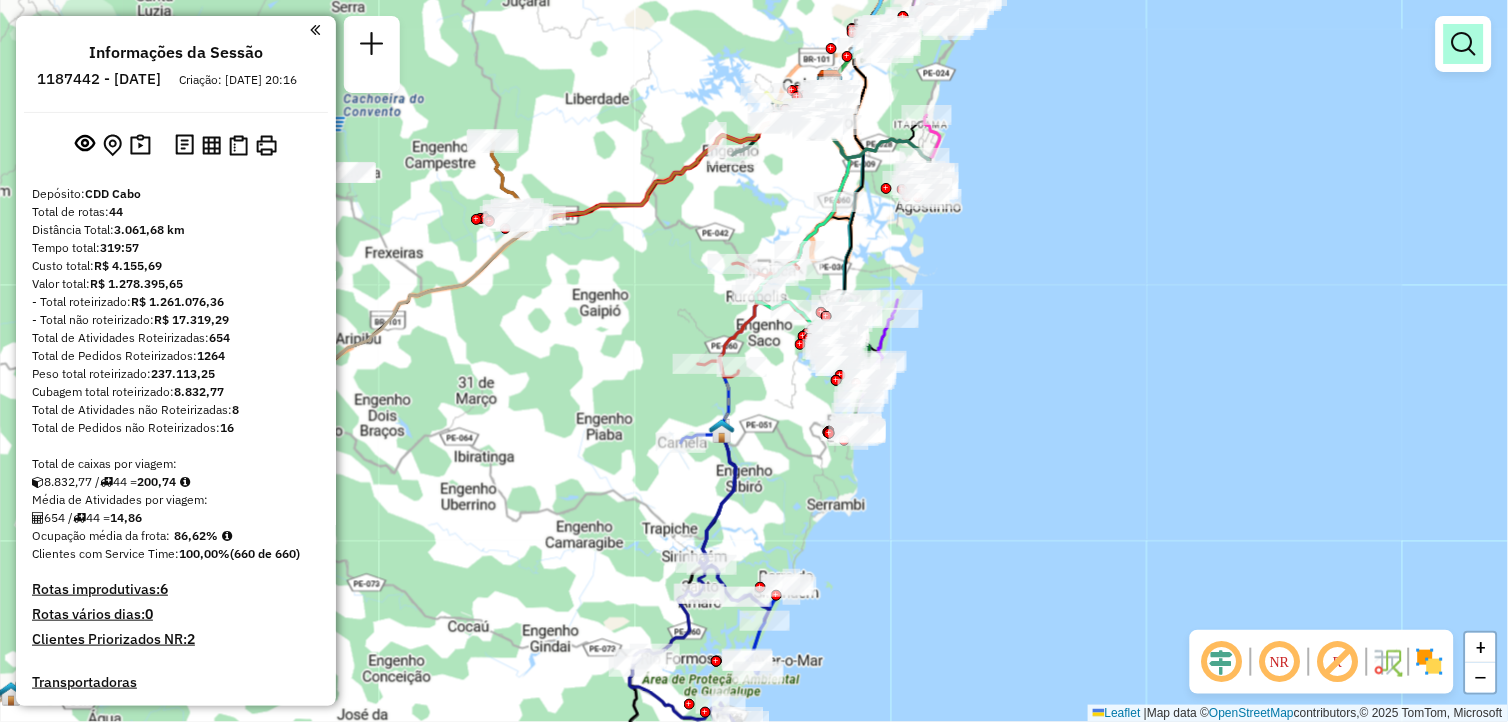 click at bounding box center [1464, 44] 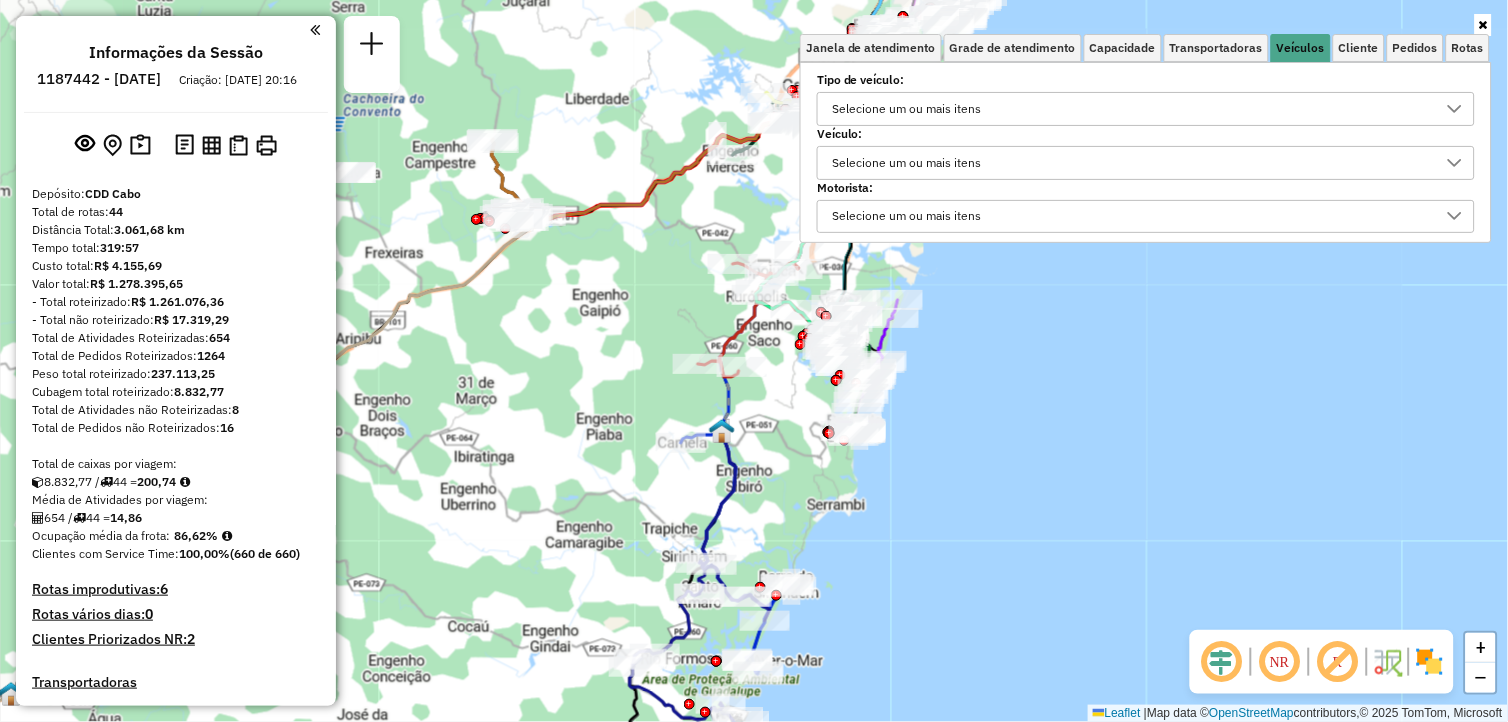 click on "Selecione um ou mais itens" at bounding box center [1131, 163] 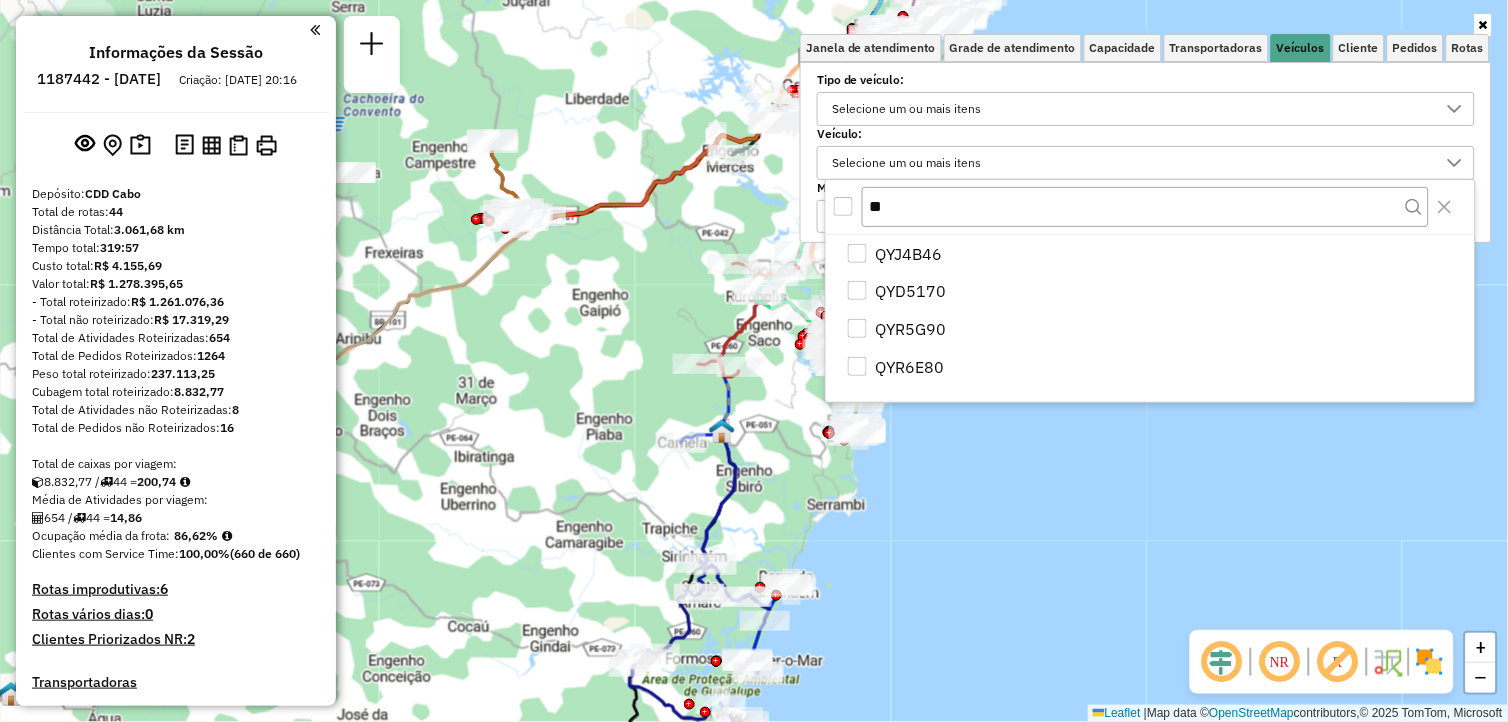 type on "*" 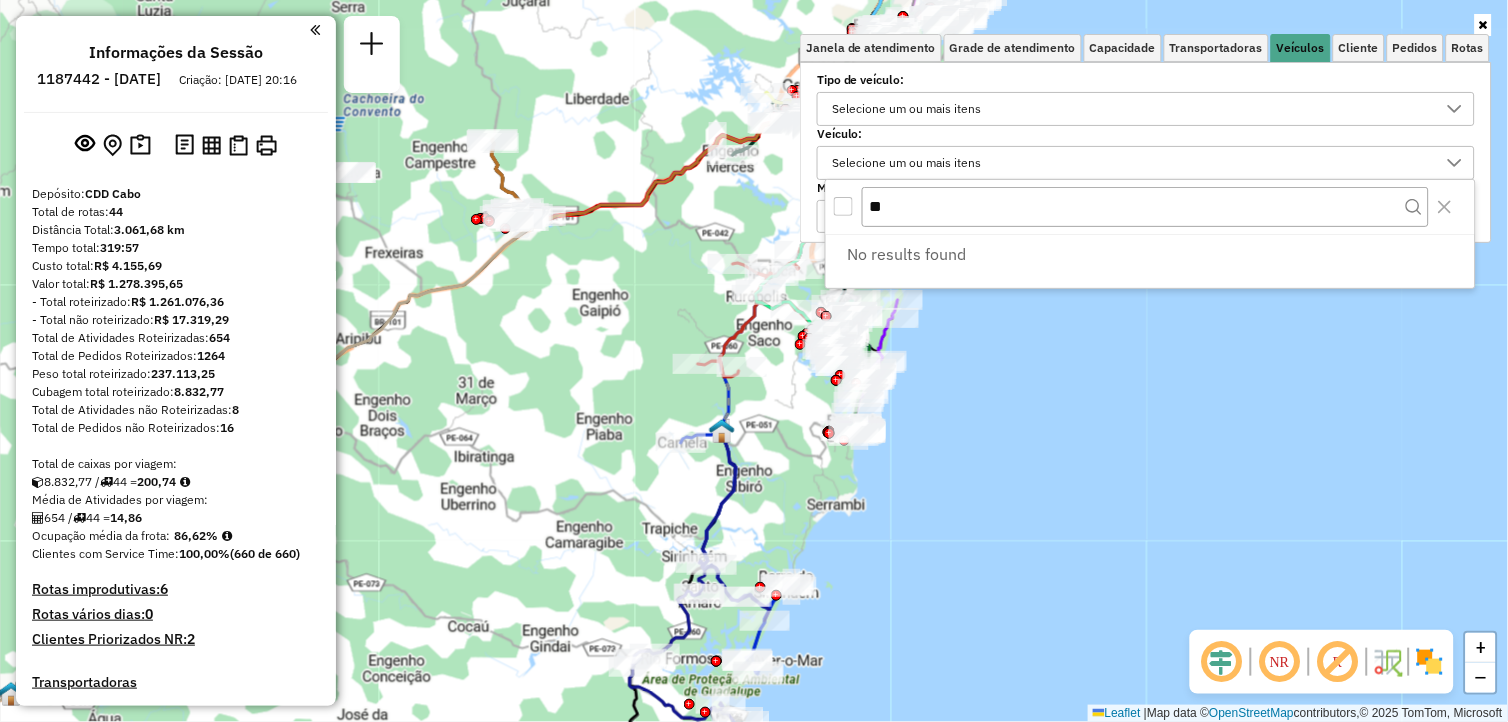 type on "*" 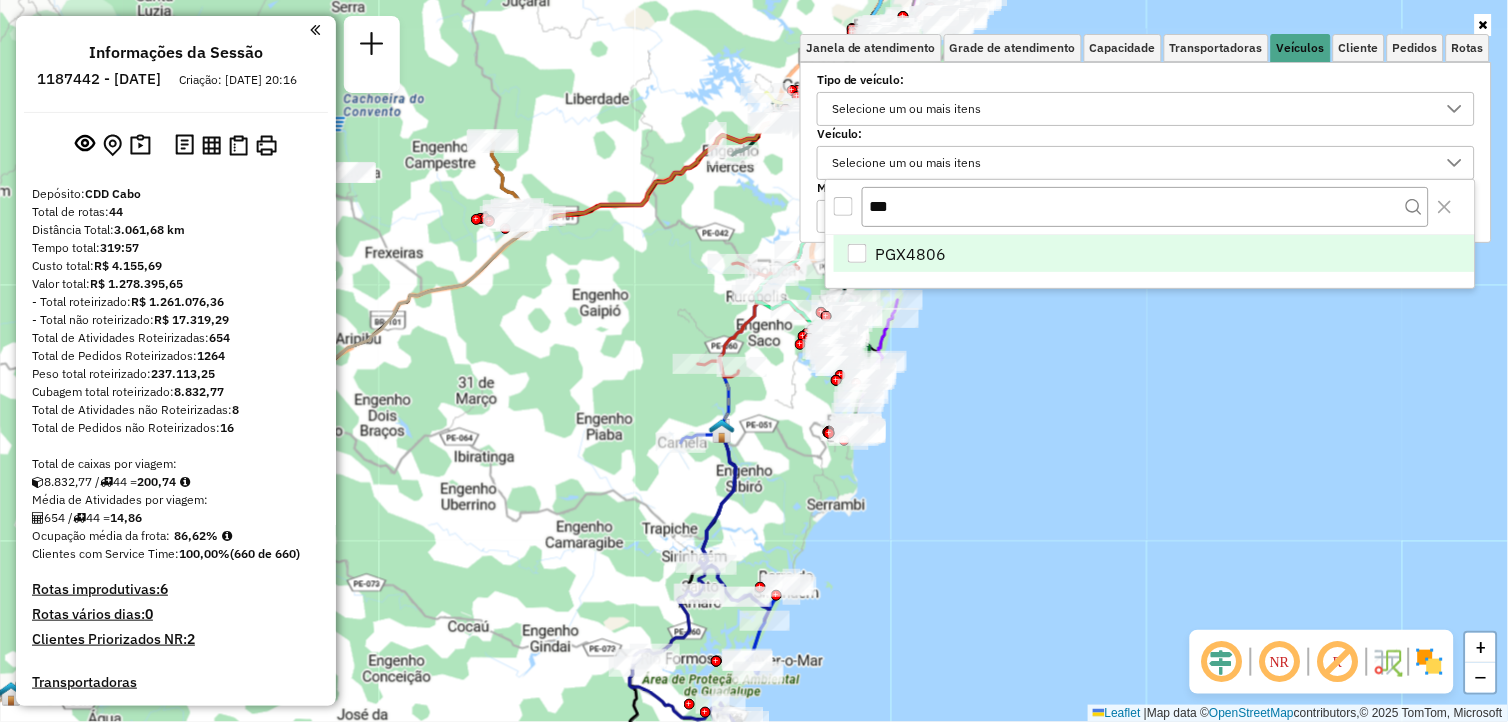 type on "***" 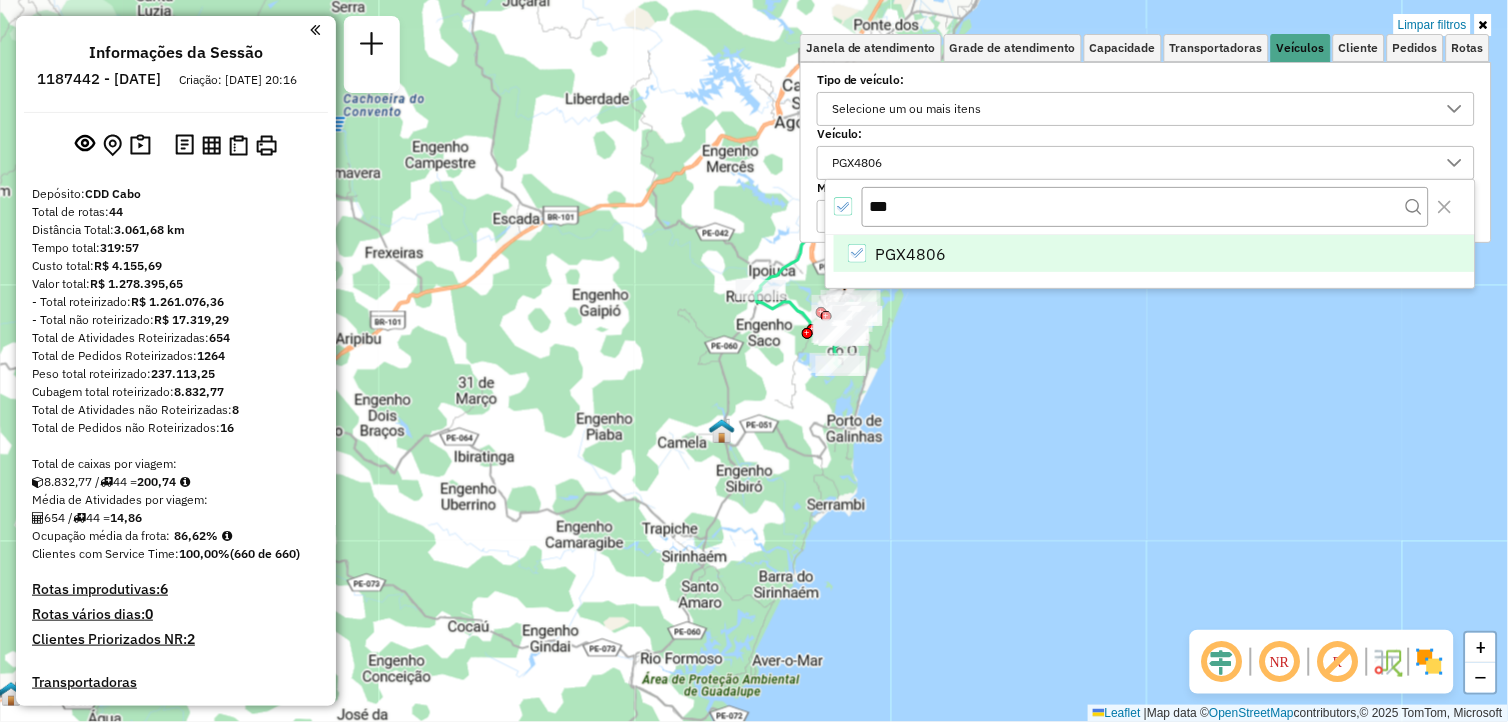 click on "Limpar filtros Janela de atendimento Grade de atendimento Capacidade Transportadoras Veículos Cliente Pedidos  Rotas Selecione os dias de semana para filtrar as janelas de atendimento  Seg   Ter   Qua   Qui   Sex   Sáb   Dom  Informe o período da janela de atendimento: De: Até:  Filtrar exatamente a janela do cliente  Considerar janela de atendimento padrão  Selecione os dias de semana para filtrar as grades de atendimento  Seg   Ter   Qua   Qui   Sex   Sáb   Dom   Considerar clientes sem dia de atendimento cadastrado  Clientes fora do dia de atendimento selecionado Filtrar as atividades entre os valores definidos abaixo:  Peso mínimo:   Peso máximo:   Cubagem mínima:   Cubagem máxima:   De:   Até:  Filtrar as atividades entre o tempo de atendimento definido abaixo:  De:   Até:   Considerar capacidade total dos clientes não roteirizados Transportadora: Selecione um ou mais itens Tipo de veículo: Selecione um ou mais itens Veículo: PGX4806 Motorista: Selecione um ou mais itens Nome: Rótulo: De:" 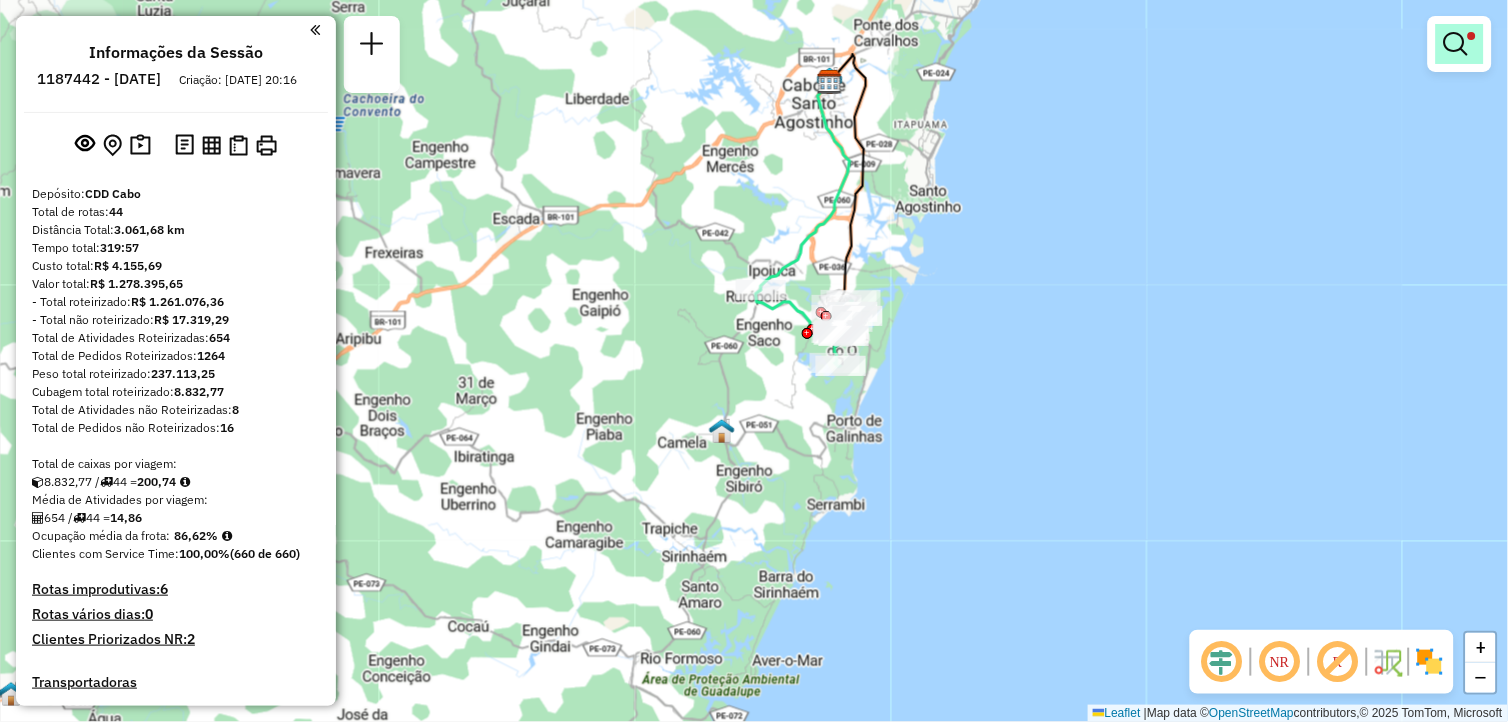 click at bounding box center (1456, 44) 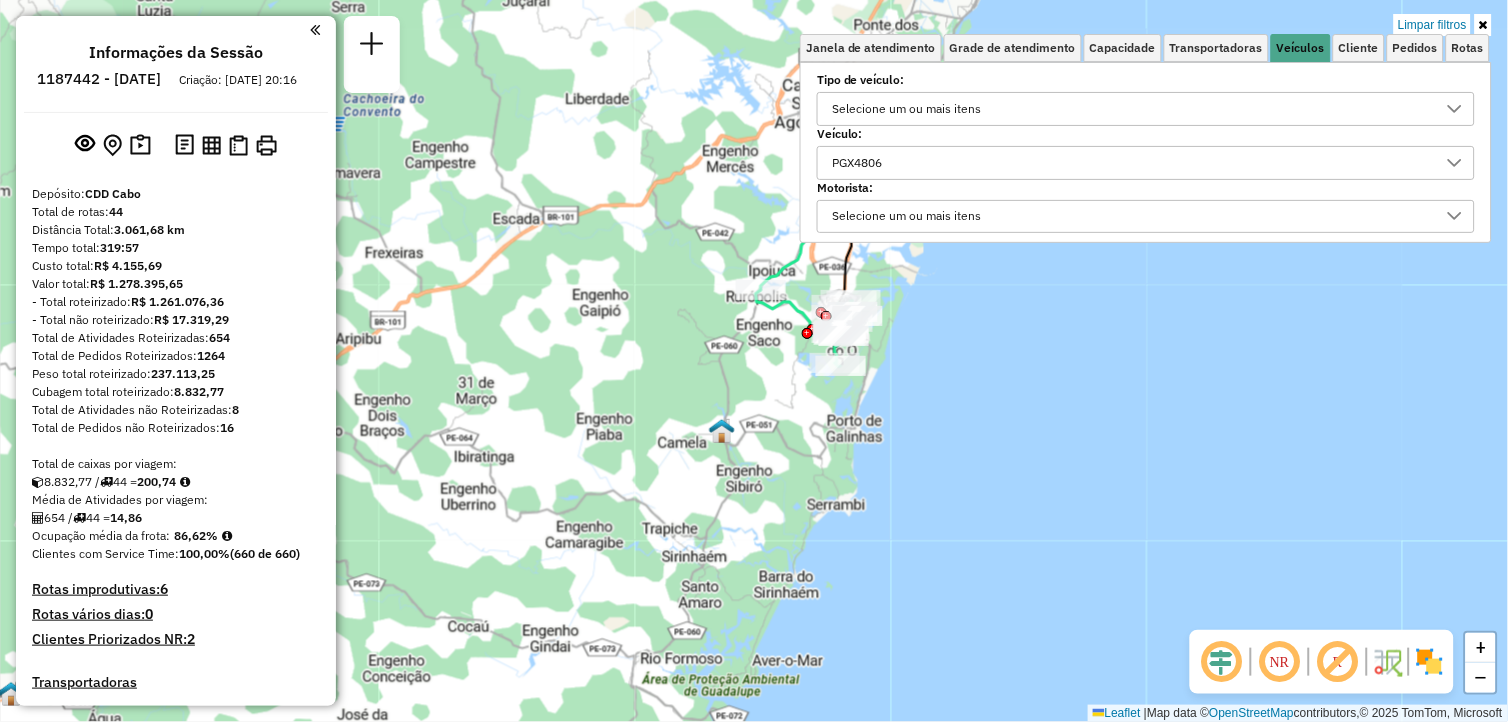 click on "PGX4806" at bounding box center (1131, 163) 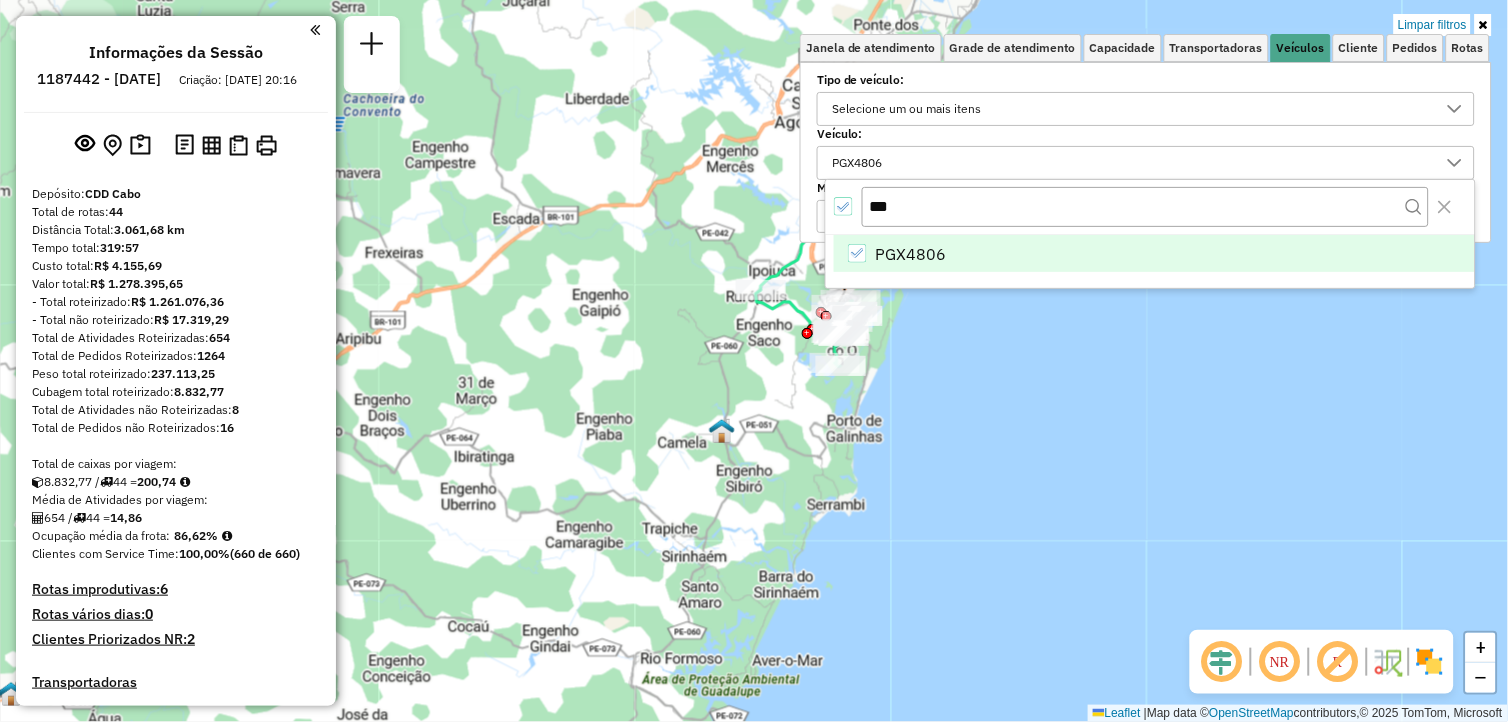 click at bounding box center [857, 253] 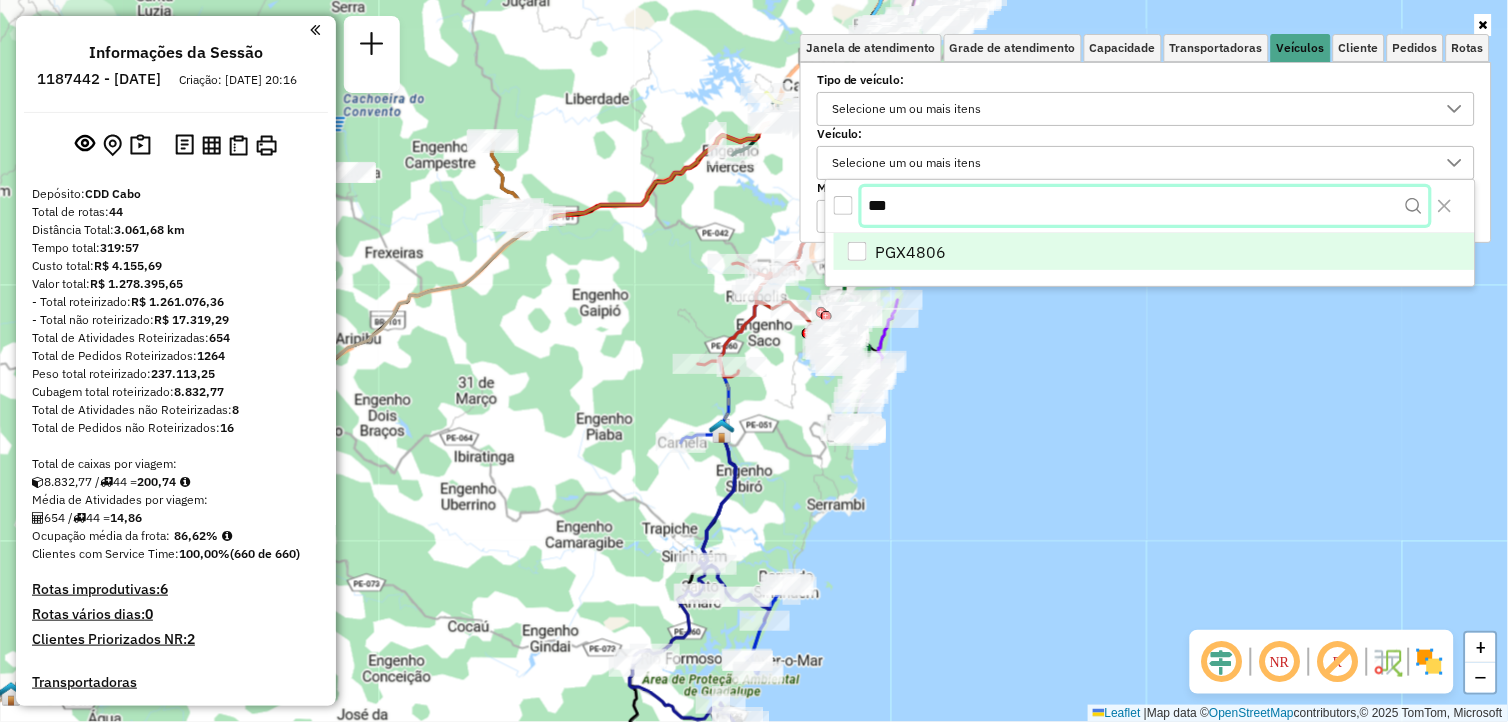 click on "***" at bounding box center [1145, 206] 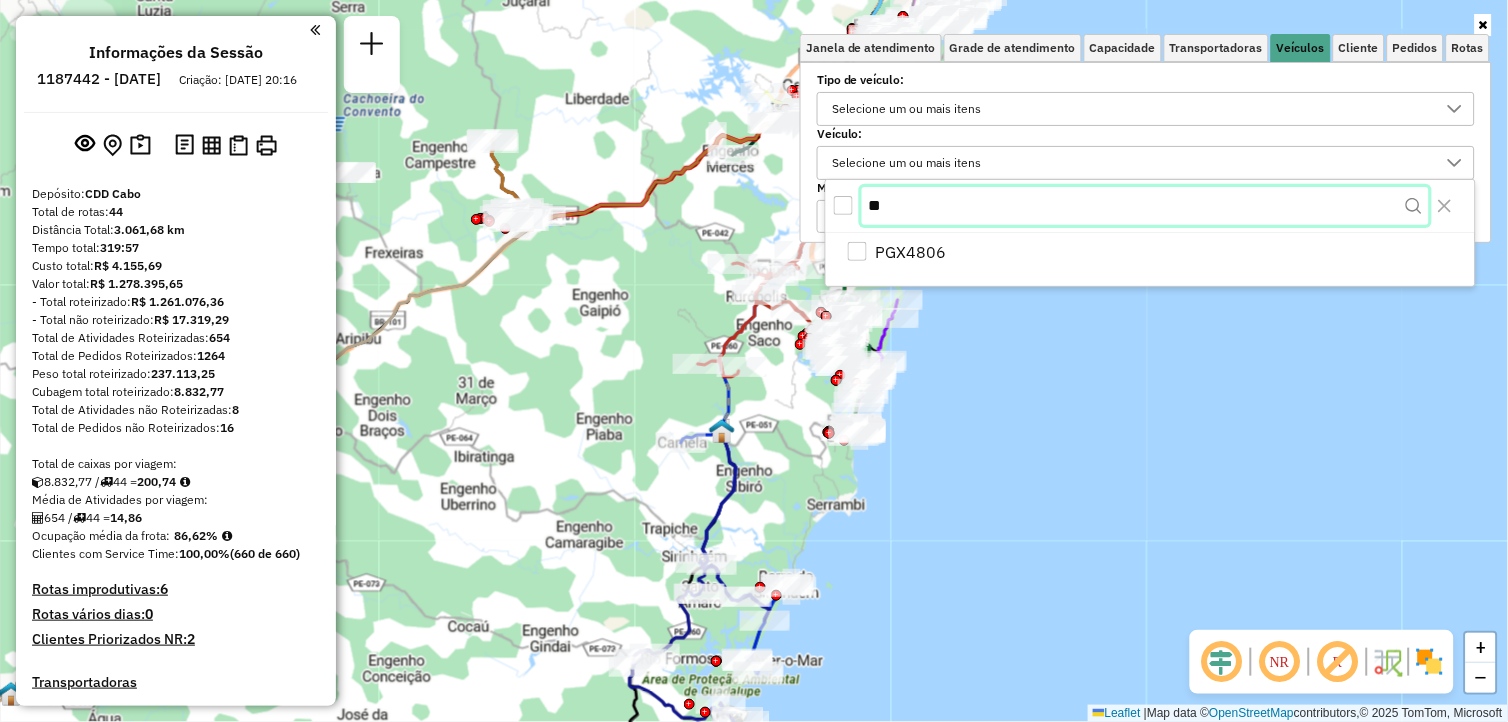 type on "*" 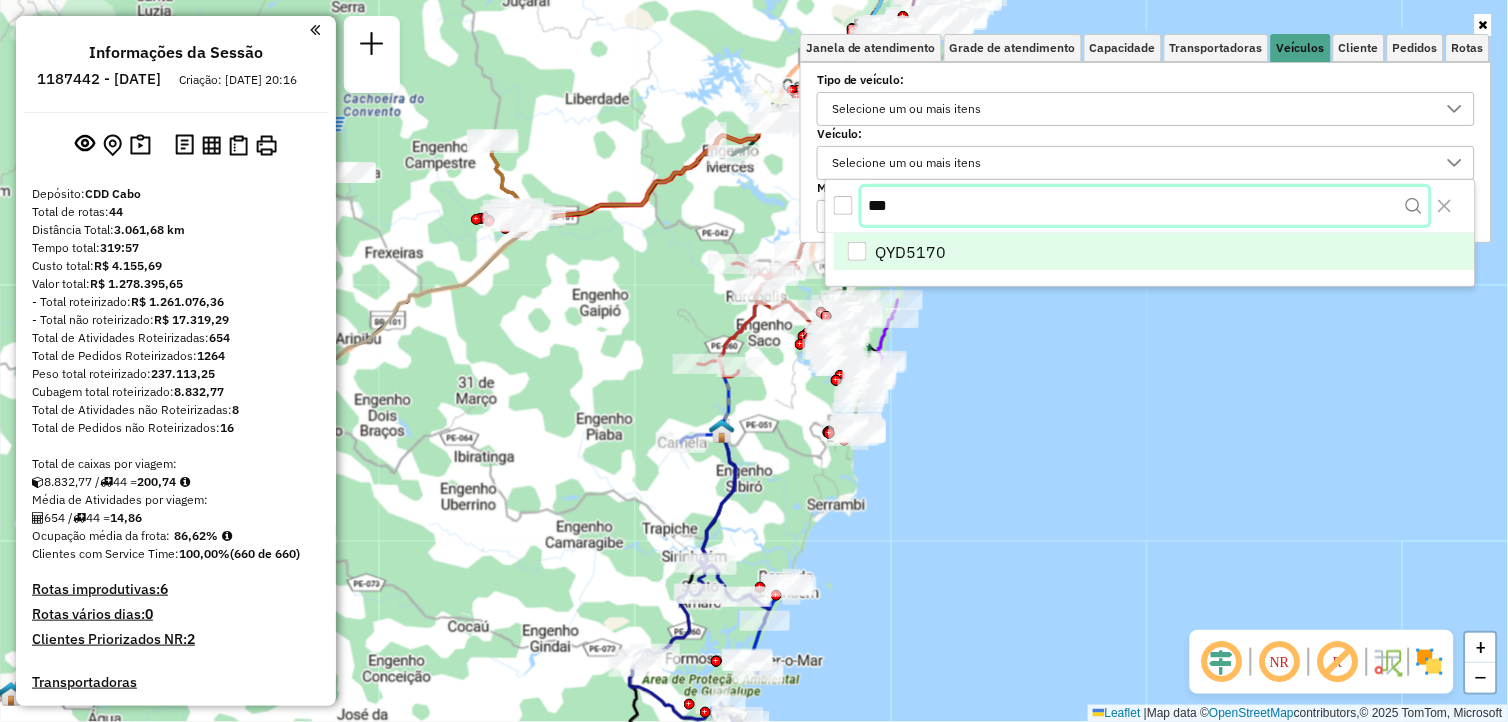 type on "***" 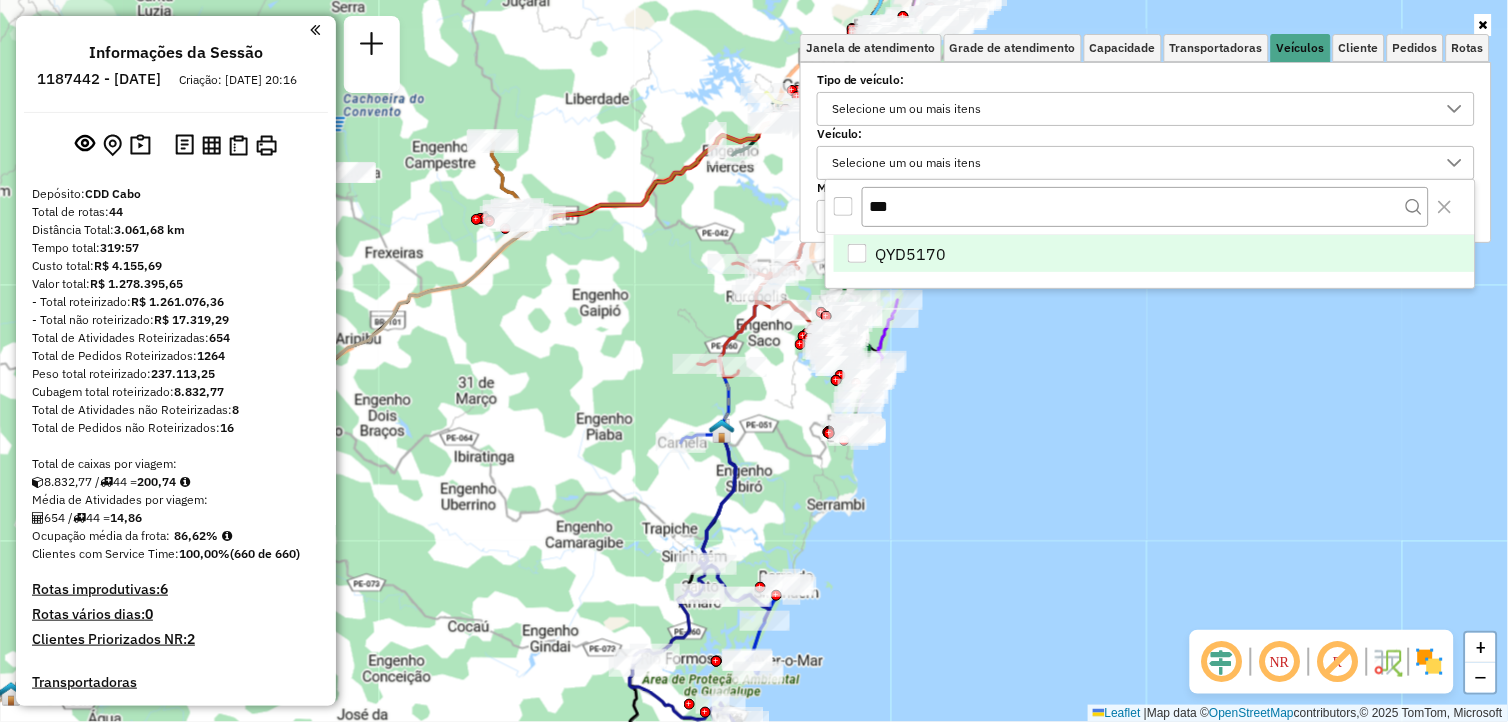 click at bounding box center [857, 253] 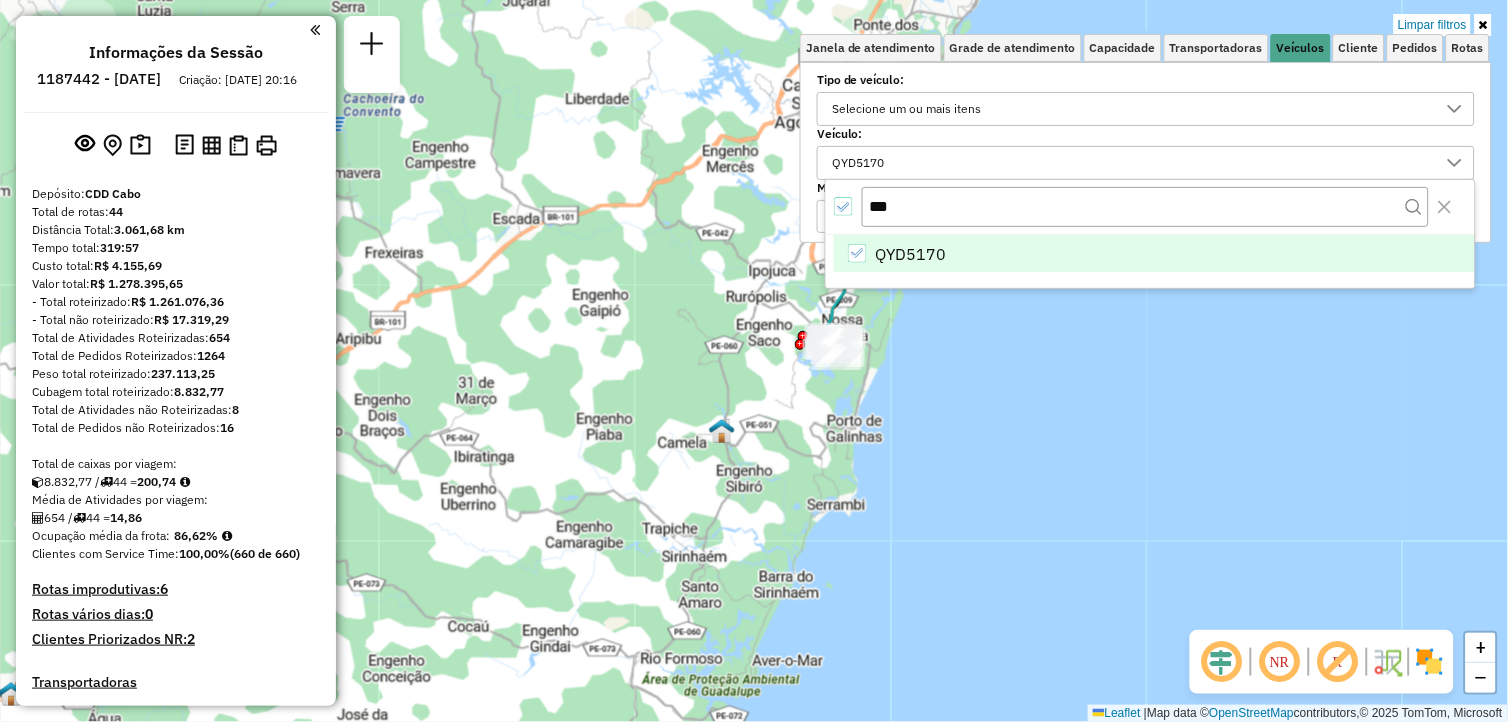 click on "Limpar filtros Janela de atendimento Grade de atendimento Capacidade Transportadoras Veículos Cliente Pedidos  Rotas Selecione os dias de semana para filtrar as janelas de atendimento  Seg   Ter   Qua   Qui   Sex   Sáb   Dom  Informe o período da janela de atendimento: De: Até:  Filtrar exatamente a janela do cliente  Considerar janela de atendimento padrão  Selecione os dias de semana para filtrar as grades de atendimento  Seg   Ter   Qua   Qui   Sex   Sáb   Dom   Considerar clientes sem dia de atendimento cadastrado  Clientes fora do dia de atendimento selecionado Filtrar as atividades entre os valores definidos abaixo:  Peso mínimo:   Peso máximo:   Cubagem mínima:   Cubagem máxima:   De:   Até:  Filtrar as atividades entre o tempo de atendimento definido abaixo:  De:   Até:   Considerar capacidade total dos clientes não roteirizados Transportadora: Selecione um ou mais itens Tipo de veículo: Selecione um ou mais itens Veículo: QYD5170 Motorista: Selecione um ou mais itens Nome: Rótulo: De:" 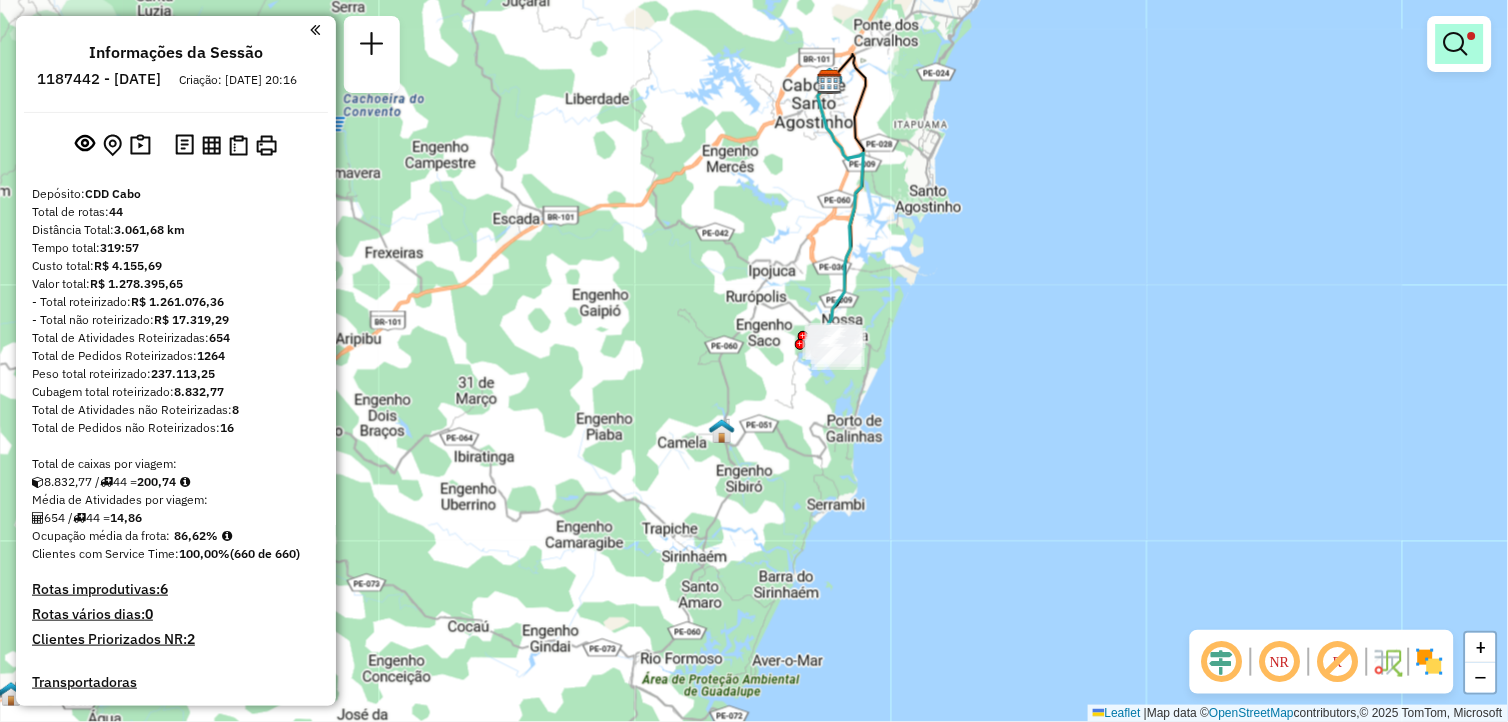 click at bounding box center (1456, 44) 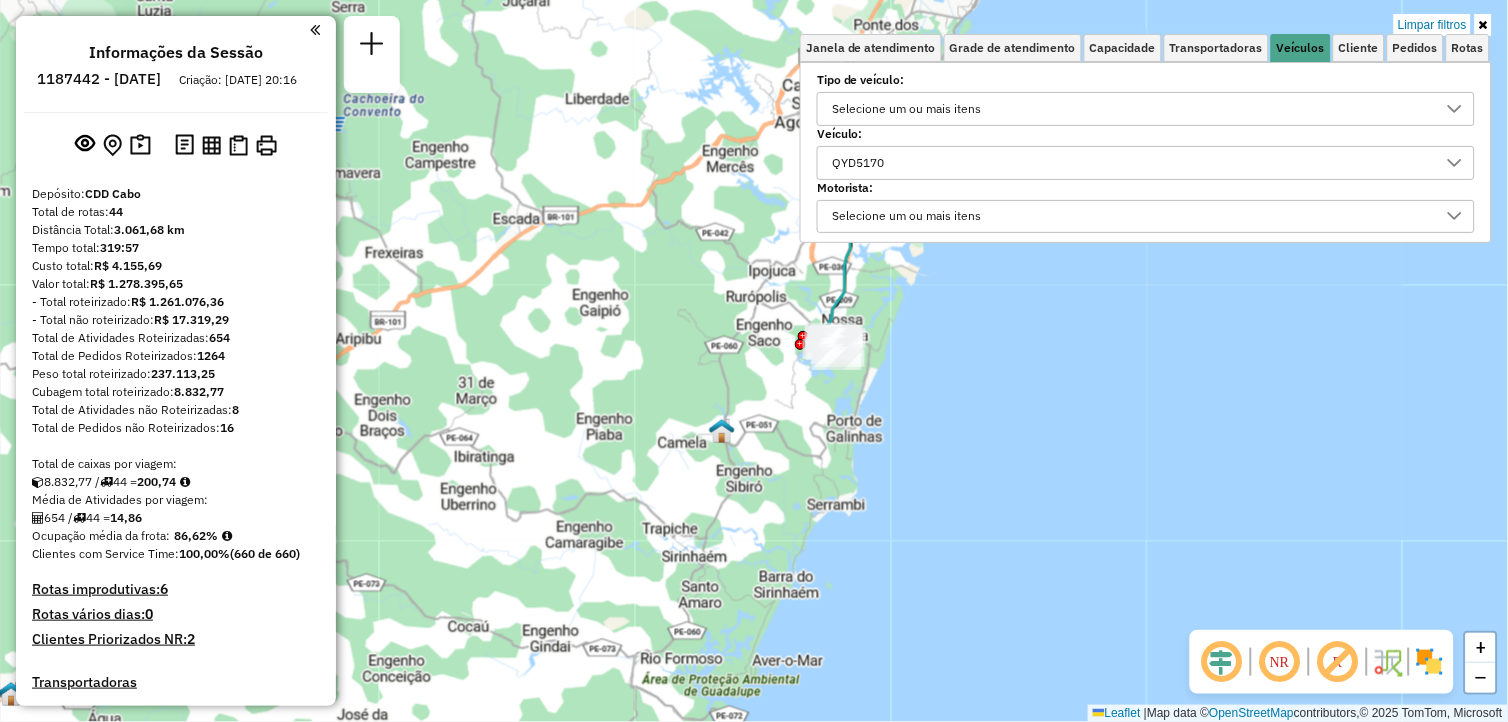 click on "QYD5170" at bounding box center [1131, 163] 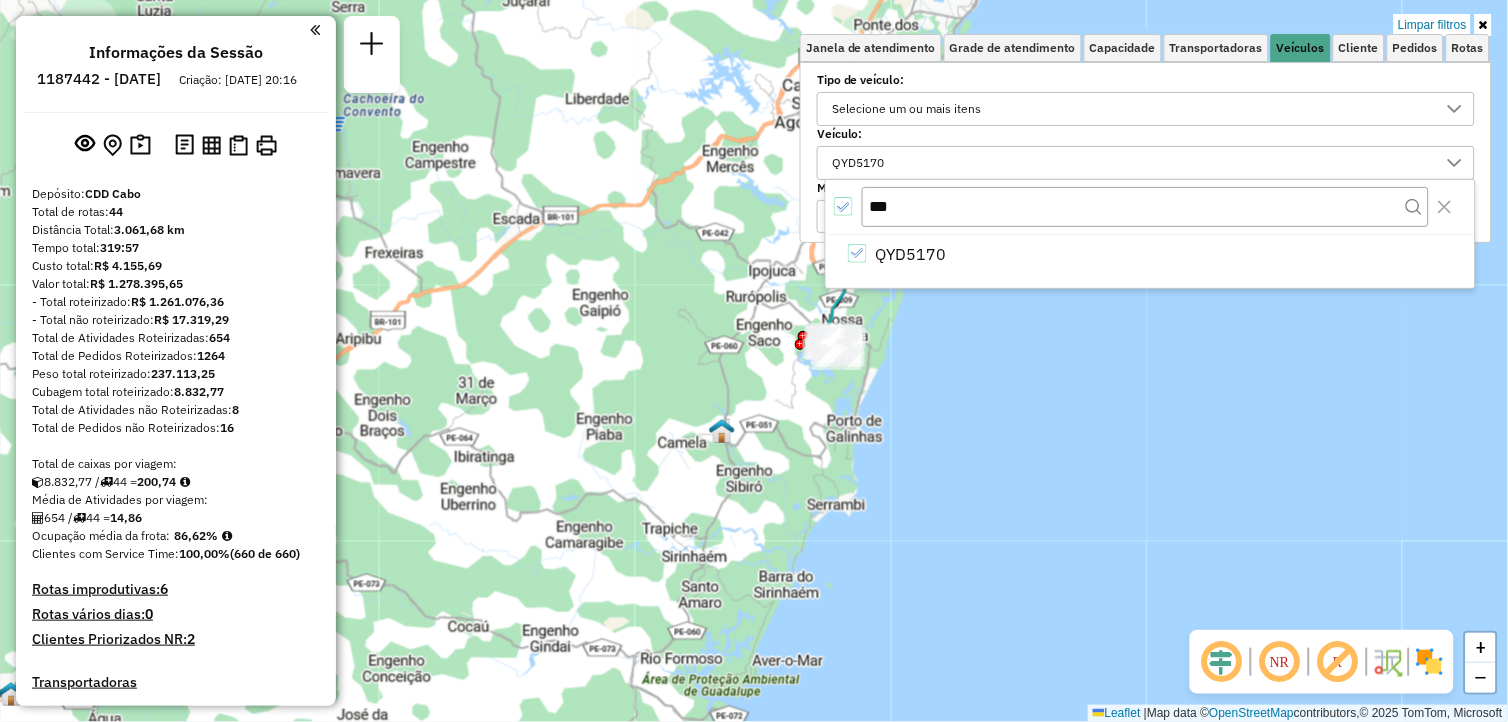 click 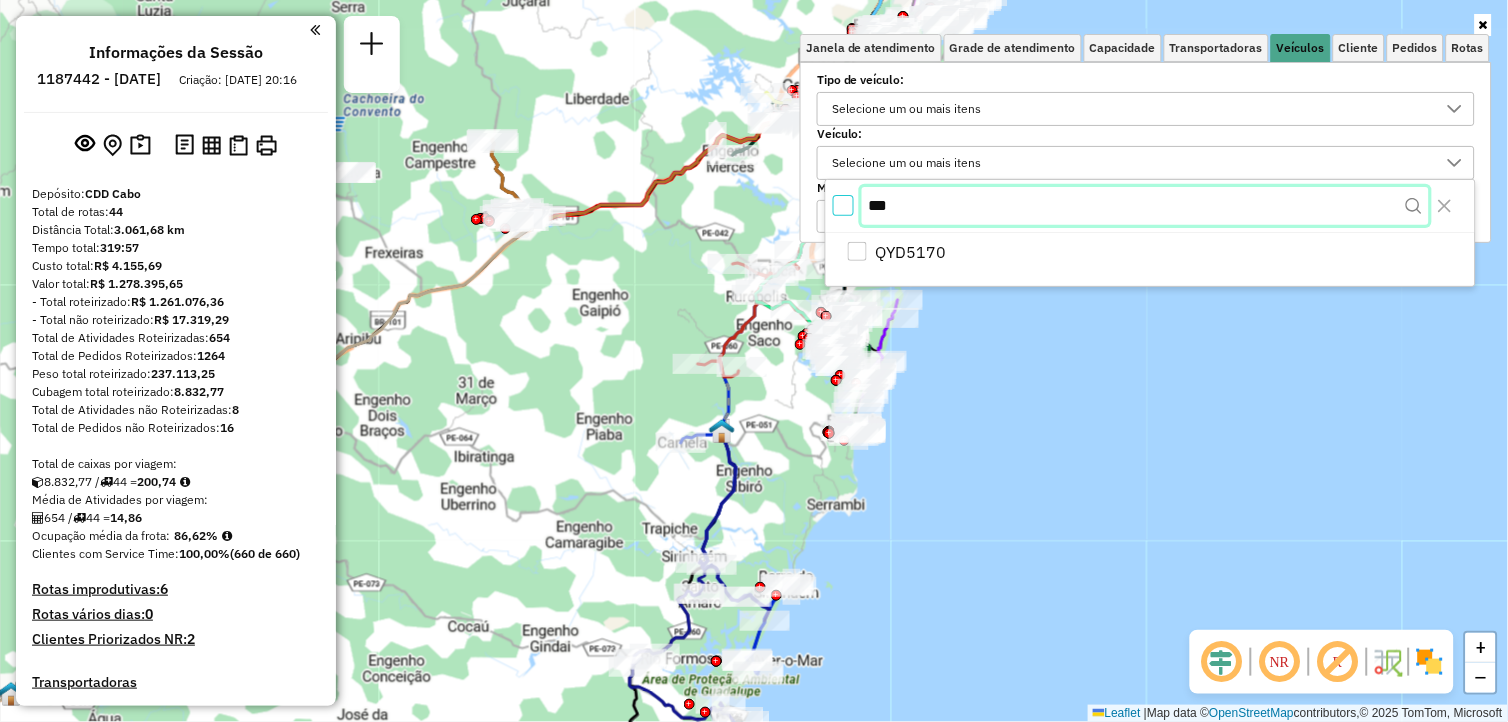 click on "***" at bounding box center (1145, 206) 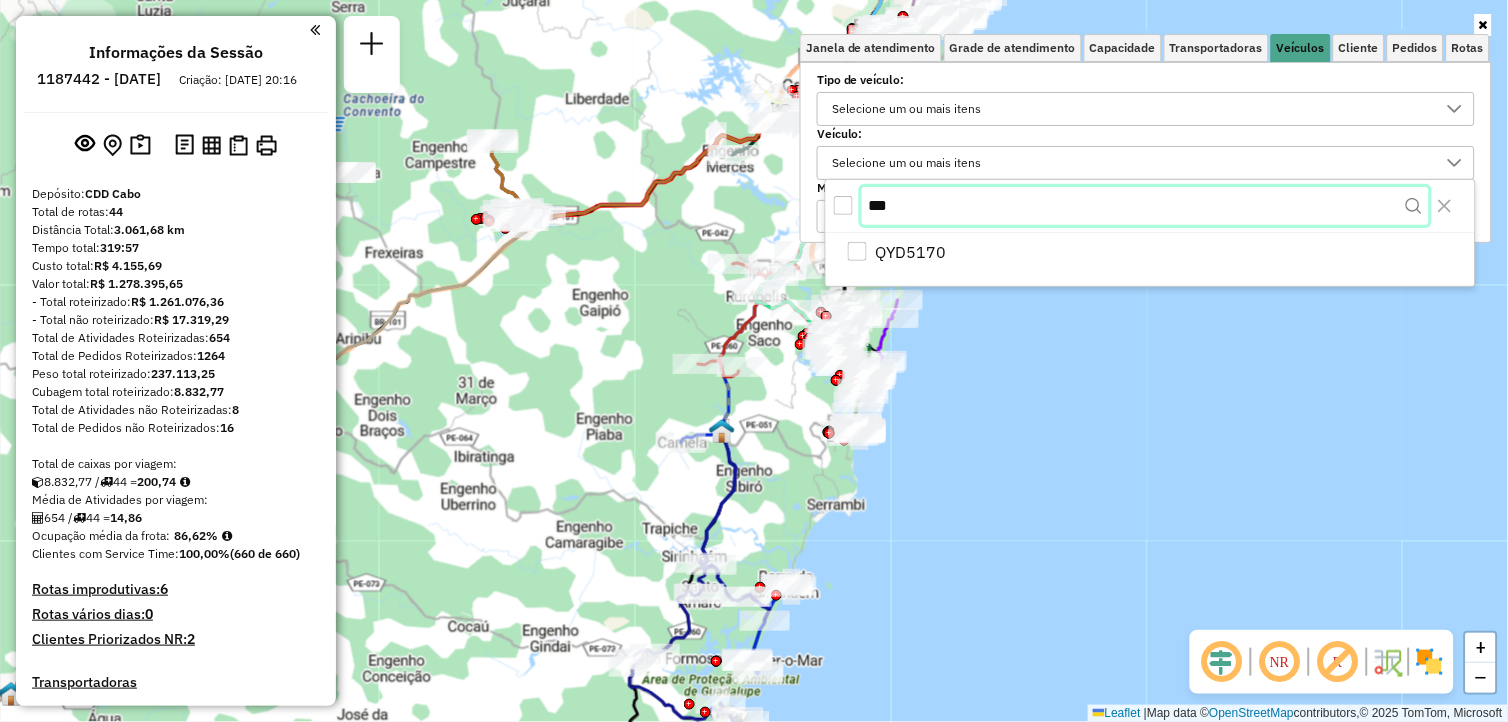click on "***" at bounding box center (1145, 206) 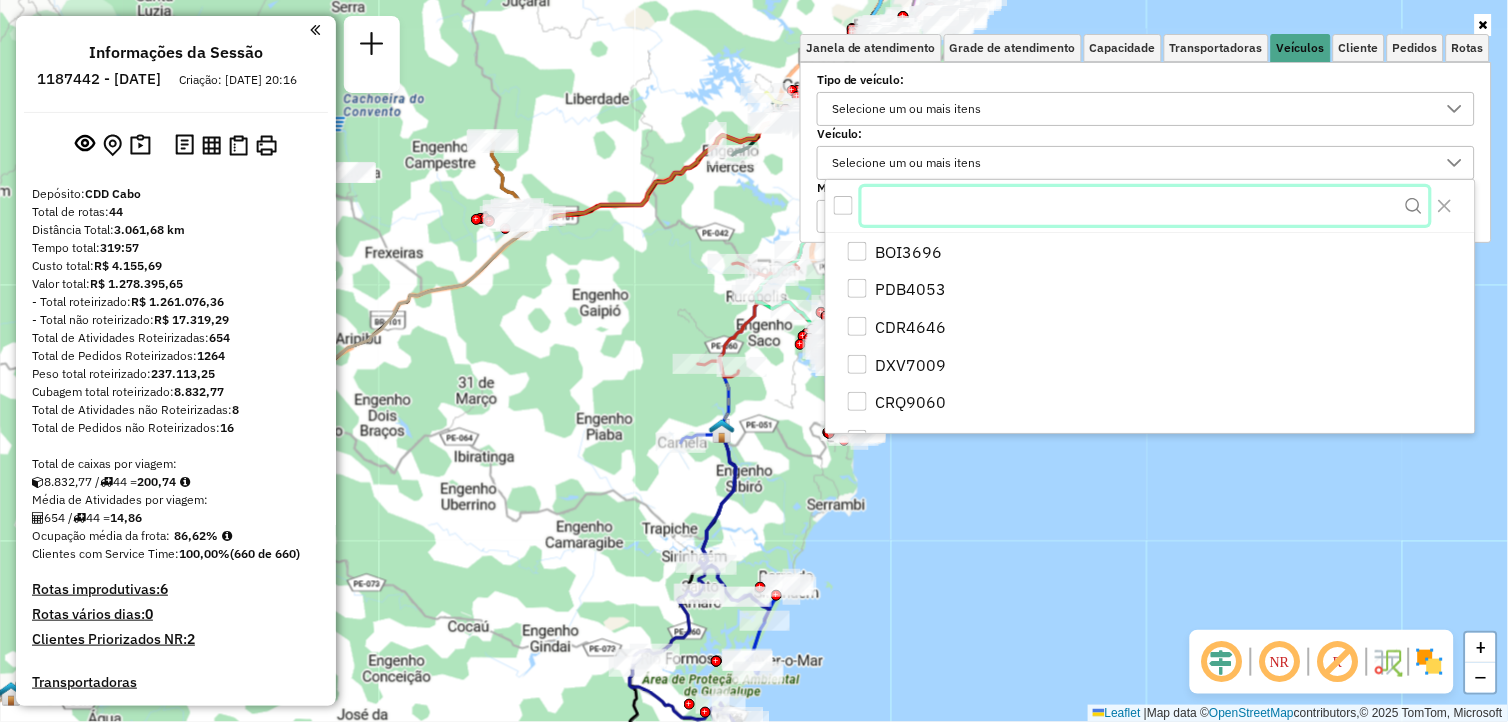type 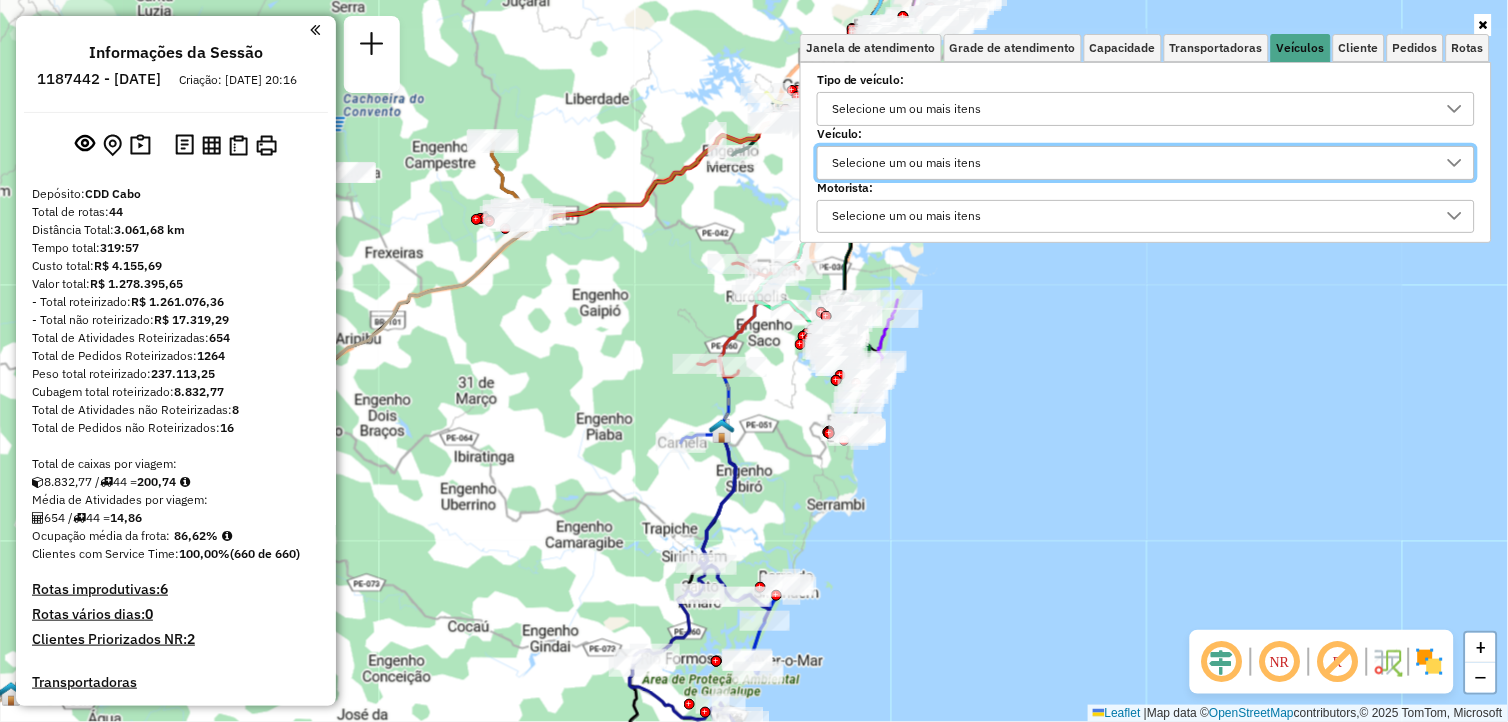 click on "Janela de atendimento Grade de atendimento Capacidade Transportadoras Veículos Cliente Pedidos  Rotas Selecione os dias de semana para filtrar as janelas de atendimento  Seg   Ter   Qua   Qui   Sex   Sáb   Dom  Informe o período da janela de atendimento: De: Até:  Filtrar exatamente a janela do cliente  Considerar janela de atendimento padrão  Selecione os dias de semana para filtrar as grades de atendimento  Seg   Ter   Qua   Qui   Sex   Sáb   Dom   Considerar clientes sem dia de atendimento cadastrado  Clientes fora do dia de atendimento selecionado Filtrar as atividades entre os valores definidos abaixo:  Peso mínimo:   Peso máximo:   Cubagem mínima:   Cubagem máxima:   De:   Até:  Filtrar as atividades entre o tempo de atendimento definido abaixo:  De:   Até:   Considerar capacidade total dos clientes não roteirizados Transportadora: Selecione um ou mais itens Tipo de veículo: Selecione um ou mais itens Veículo: Selecione um ou mais itens Motorista: Selecione um ou mais itens Nome: Rótulo:" 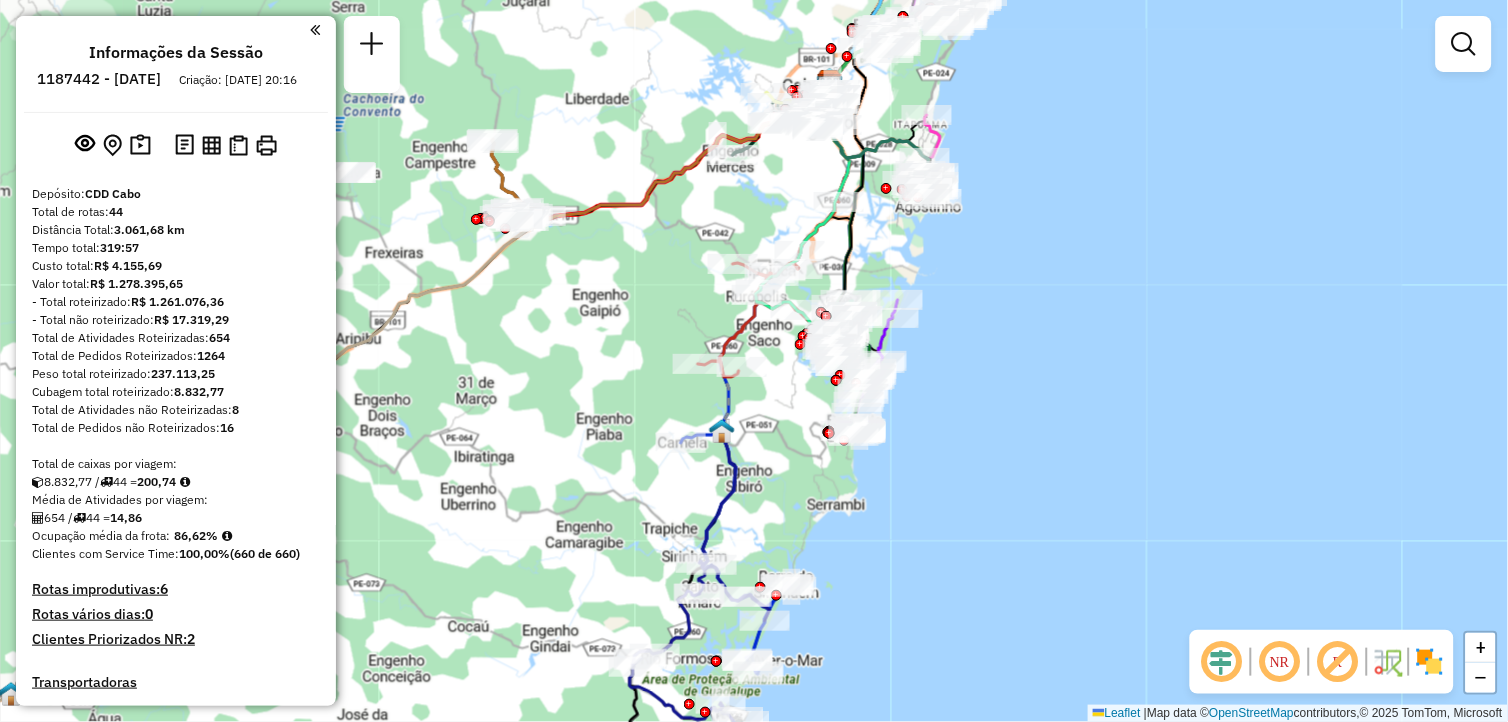 click on "Janela de atendimento Grade de atendimento Capacidade Transportadoras Veículos Cliente Pedidos  Rotas Selecione os dias de semana para filtrar as janelas de atendimento  Seg   Ter   Qua   Qui   Sex   Sáb   Dom  Informe o período da janela de atendimento: De: Até:  Filtrar exatamente a janela do cliente  Considerar janela de atendimento padrão  Selecione os dias de semana para filtrar as grades de atendimento  Seg   Ter   Qua   Qui   Sex   Sáb   Dom   Considerar clientes sem dia de atendimento cadastrado  Clientes fora do dia de atendimento selecionado Filtrar as atividades entre os valores definidos abaixo:  Peso mínimo:   Peso máximo:   Cubagem mínima:   Cubagem máxima:   De:   Até:  Filtrar as atividades entre o tempo de atendimento definido abaixo:  De:   Até:   Considerar capacidade total dos clientes não roteirizados Transportadora: Selecione um ou mais itens Tipo de veículo: Selecione um ou mais itens Veículo: Selecione um ou mais itens Motorista: Selecione um ou mais itens Nome: Rótulo:" 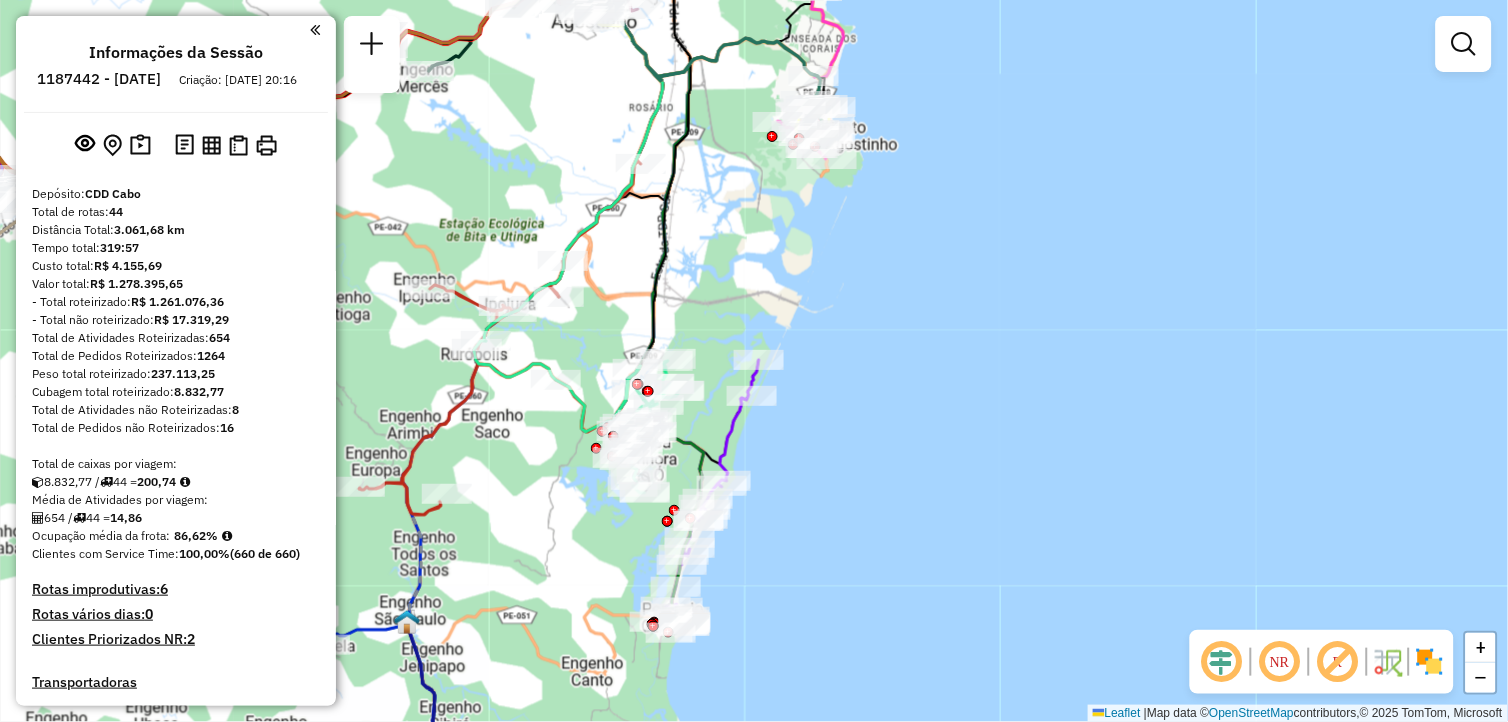 click on "Janela de atendimento Grade de atendimento Capacidade Transportadoras Veículos Cliente Pedidos  Rotas Selecione os dias de semana para filtrar as janelas de atendimento  Seg   Ter   Qua   Qui   Sex   Sáb   Dom  Informe o período da janela de atendimento: De: Até:  Filtrar exatamente a janela do cliente  Considerar janela de atendimento padrão  Selecione os dias de semana para filtrar as grades de atendimento  Seg   Ter   Qua   Qui   Sex   Sáb   Dom   Considerar clientes sem dia de atendimento cadastrado  Clientes fora do dia de atendimento selecionado Filtrar as atividades entre os valores definidos abaixo:  Peso mínimo:   Peso máximo:   Cubagem mínima:   Cubagem máxima:   De:   Até:  Filtrar as atividades entre o tempo de atendimento definido abaixo:  De:   Até:   Considerar capacidade total dos clientes não roteirizados Transportadora: Selecione um ou mais itens Tipo de veículo: Selecione um ou mais itens Veículo: Selecione um ou mais itens Motorista: Selecione um ou mais itens Nome: Rótulo:" 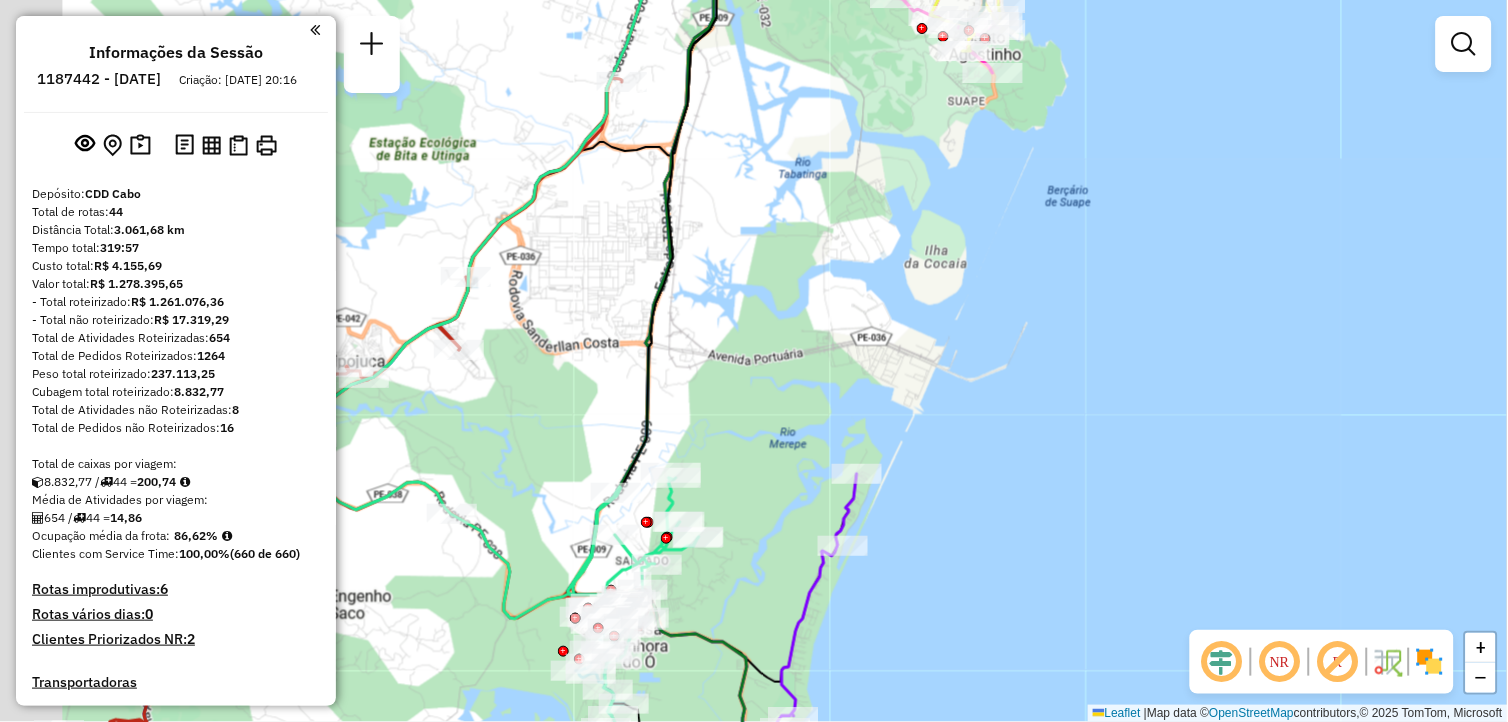 drag, startPoint x: 682, startPoint y: 258, endPoint x: 918, endPoint y: 315, distance: 242.78592 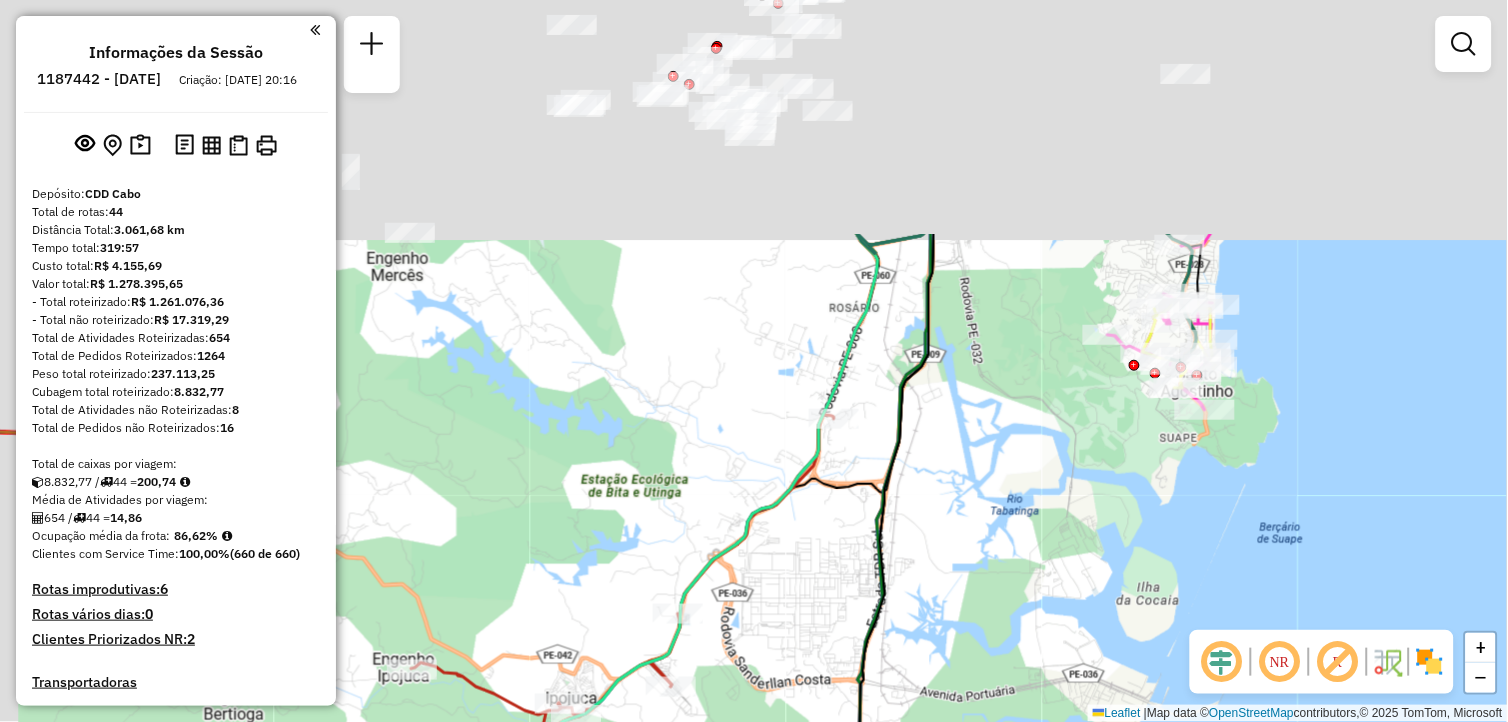 drag, startPoint x: 904, startPoint y: 217, endPoint x: 1033, endPoint y: 527, distance: 335.76926 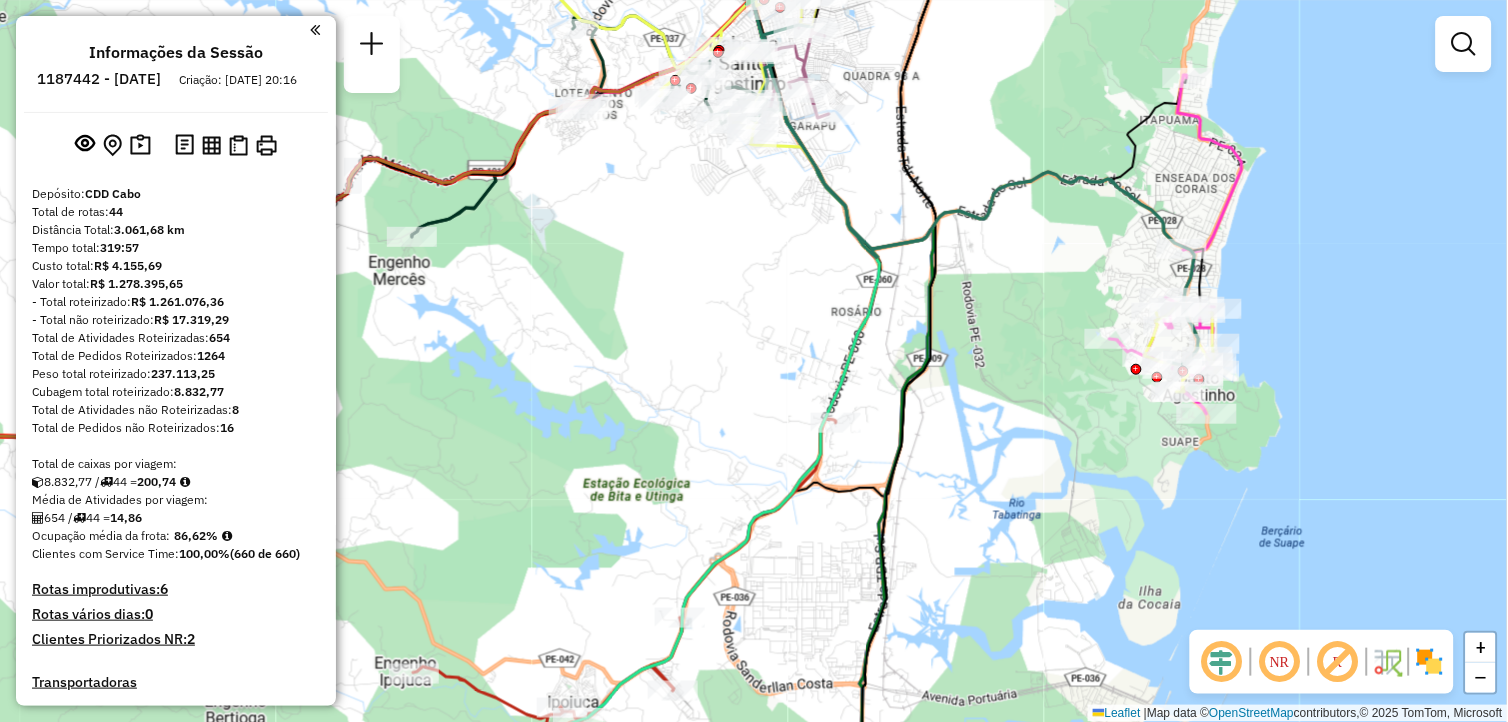 drag, startPoint x: 651, startPoint y: 388, endPoint x: 1057, endPoint y: 181, distance: 455.7247 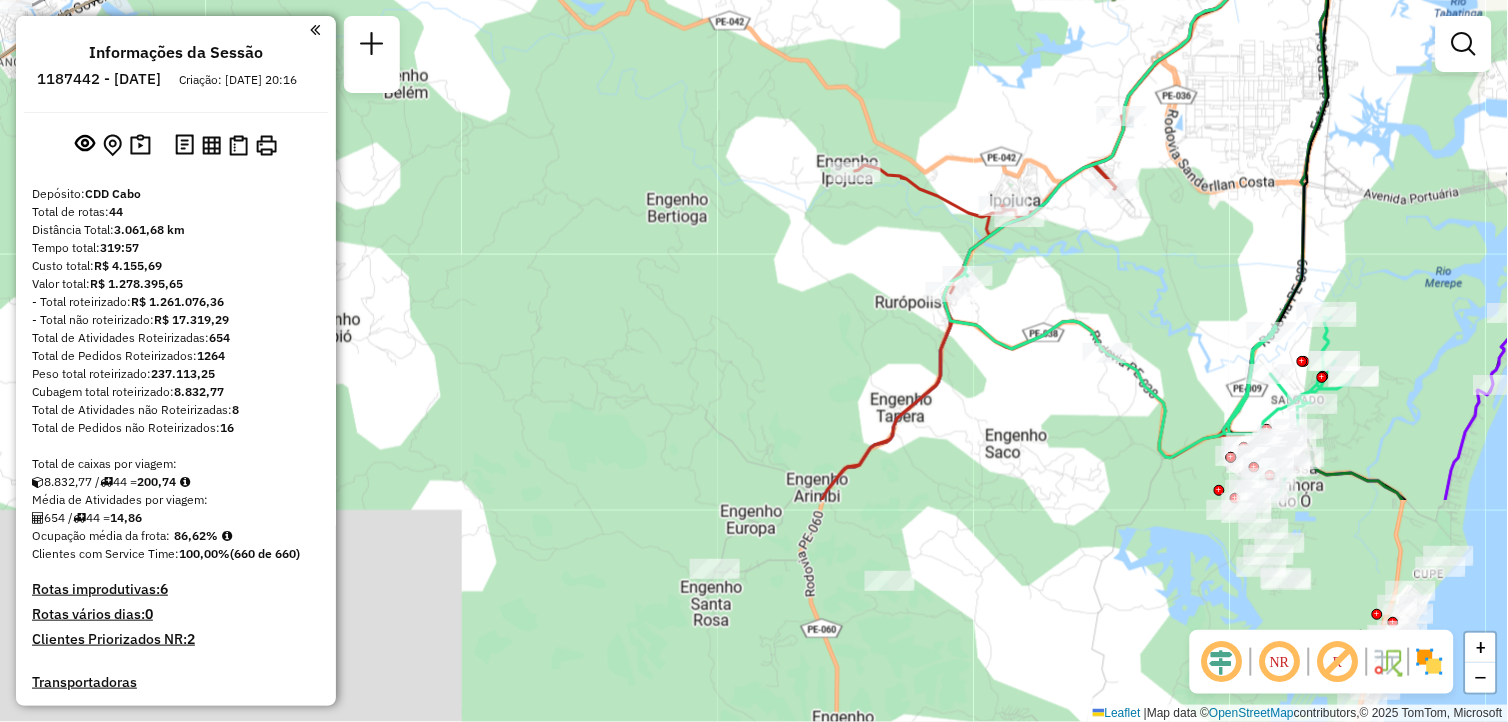 drag, startPoint x: 1273, startPoint y: 412, endPoint x: 1314, endPoint y: 101, distance: 313.69092 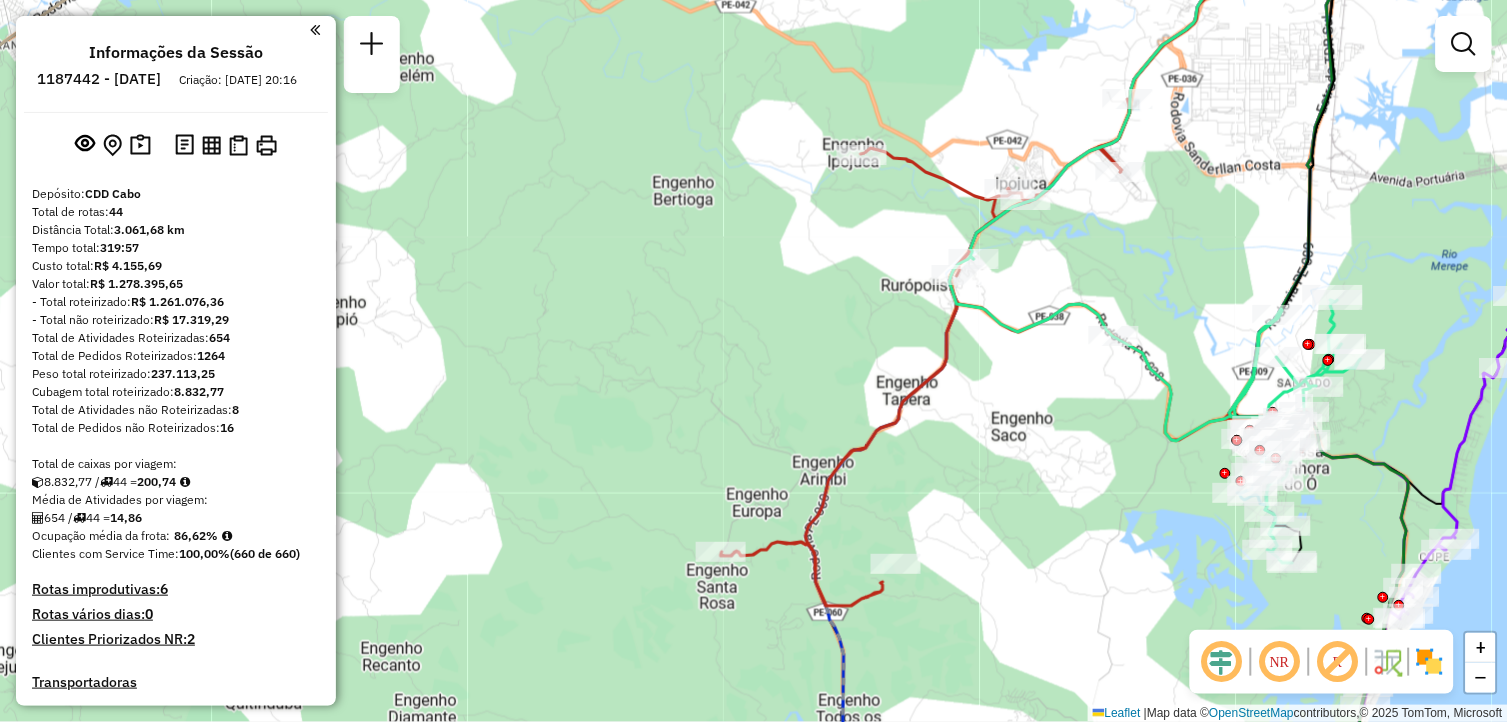 drag, startPoint x: 1144, startPoint y: 475, endPoint x: 1284, endPoint y: 62, distance: 436.0837 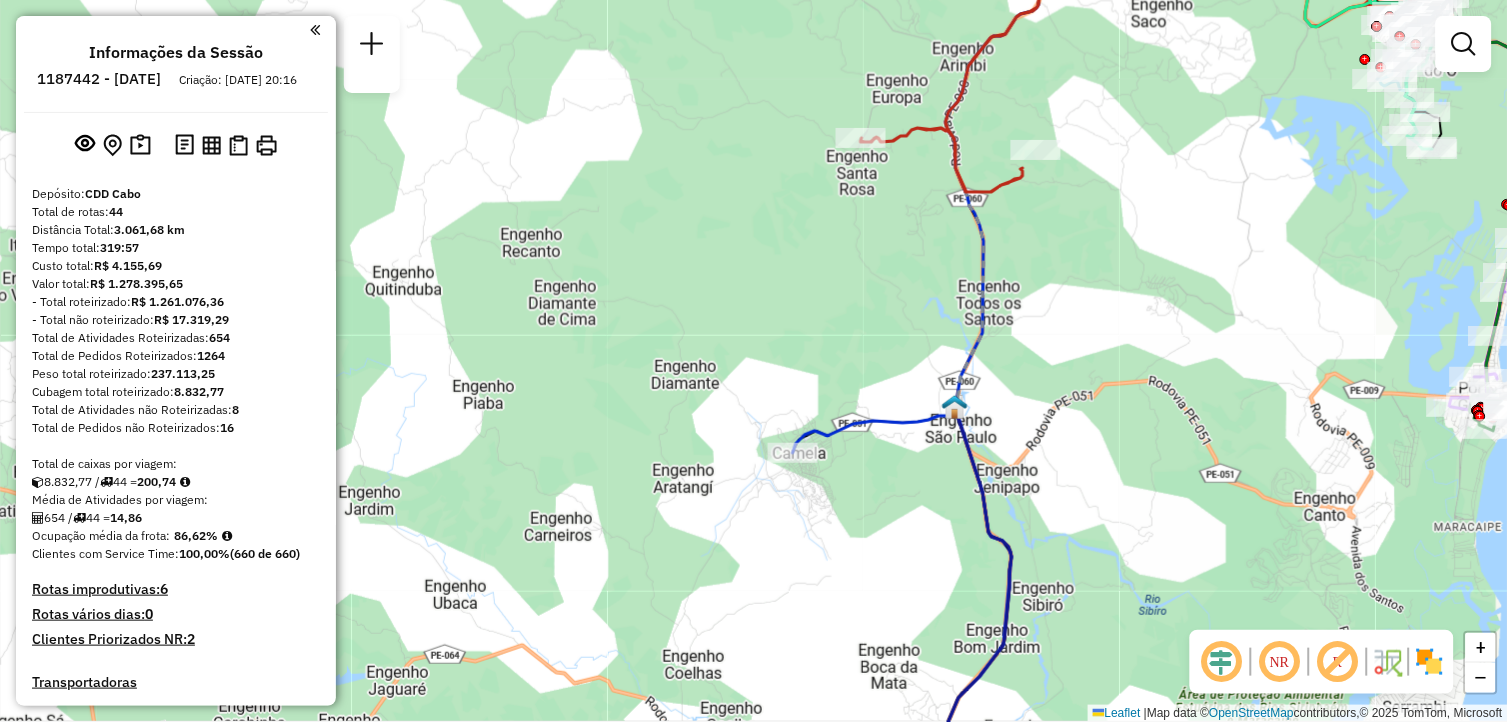 drag, startPoint x: 1073, startPoint y: 565, endPoint x: 1013, endPoint y: 123, distance: 446.0538 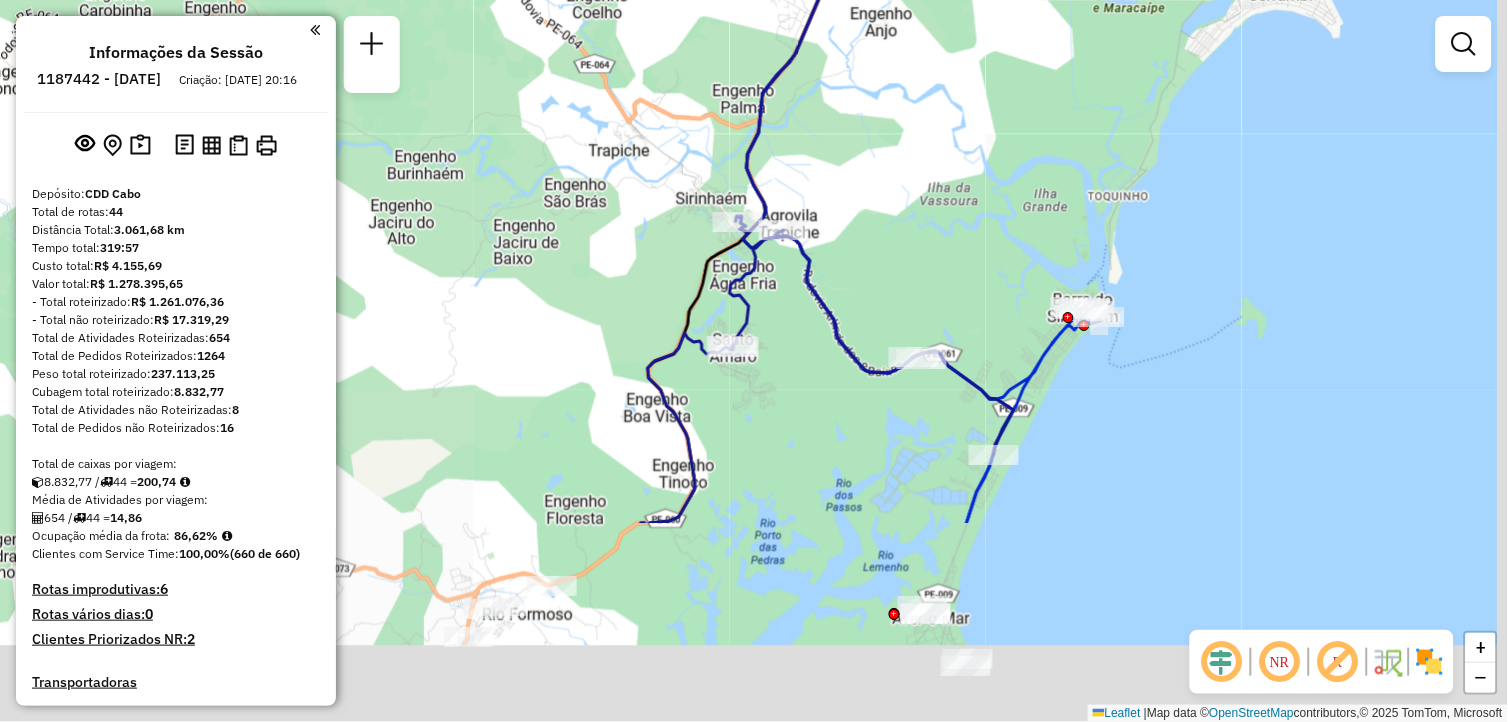 drag, startPoint x: 1068, startPoint y: 346, endPoint x: 991, endPoint y: -2, distance: 356.4169 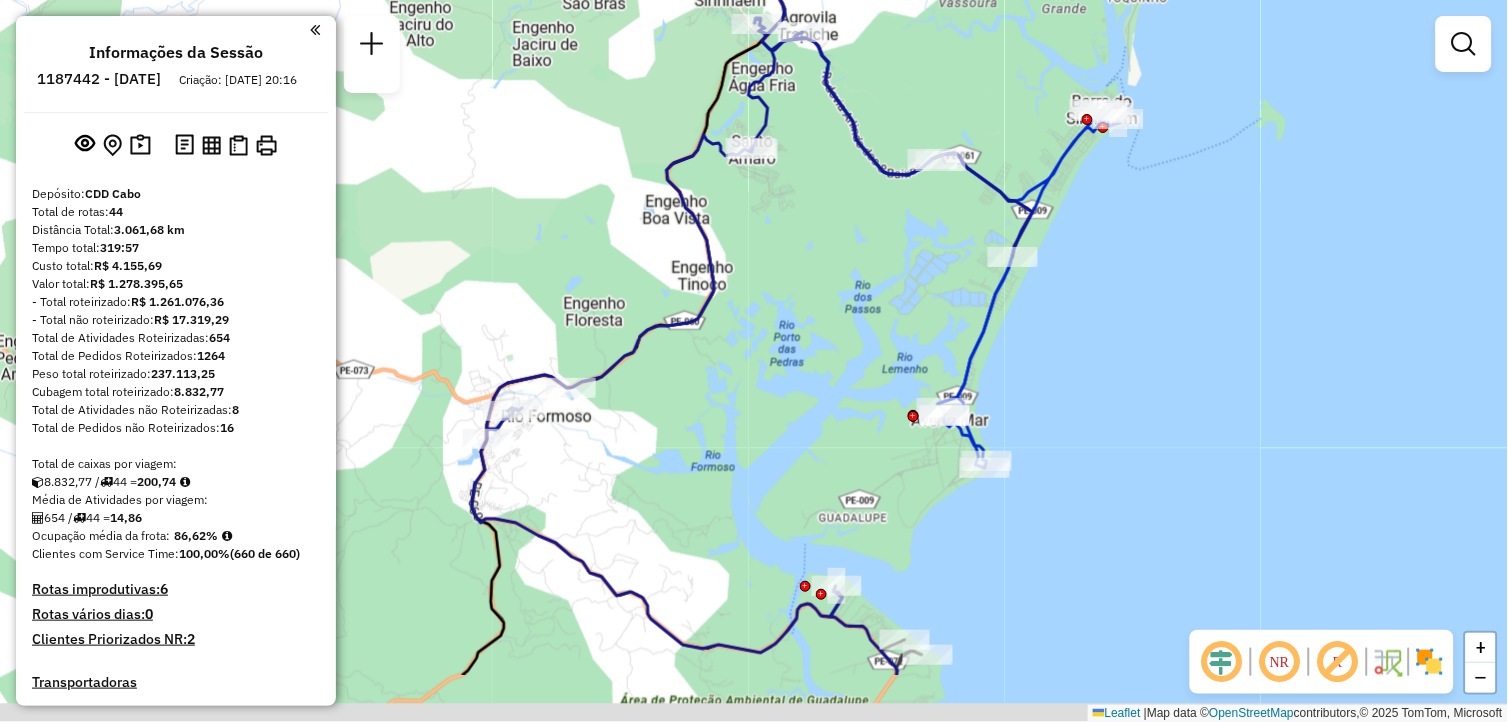drag, startPoint x: 1134, startPoint y: 383, endPoint x: 1157, endPoint y: 261, distance: 124.1491 